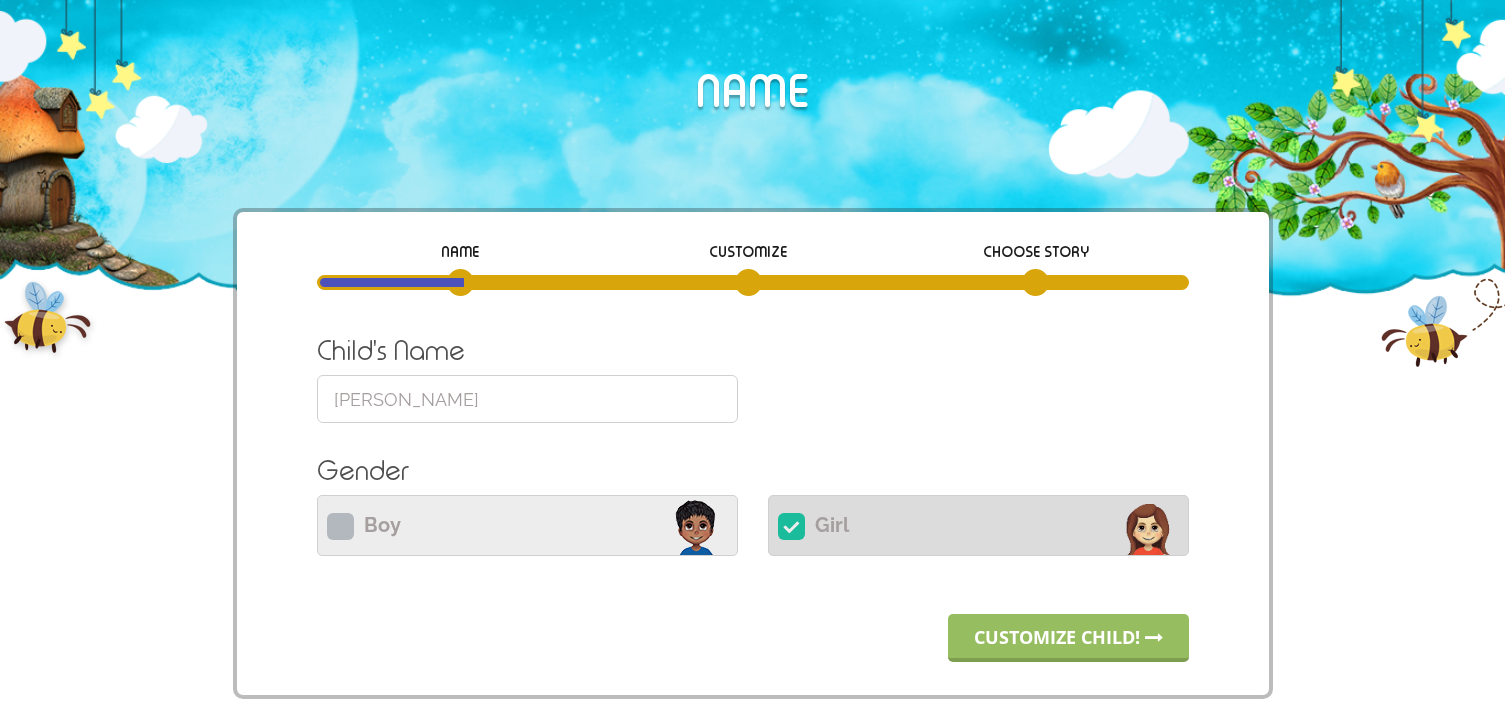 scroll, scrollTop: 0, scrollLeft: 0, axis: both 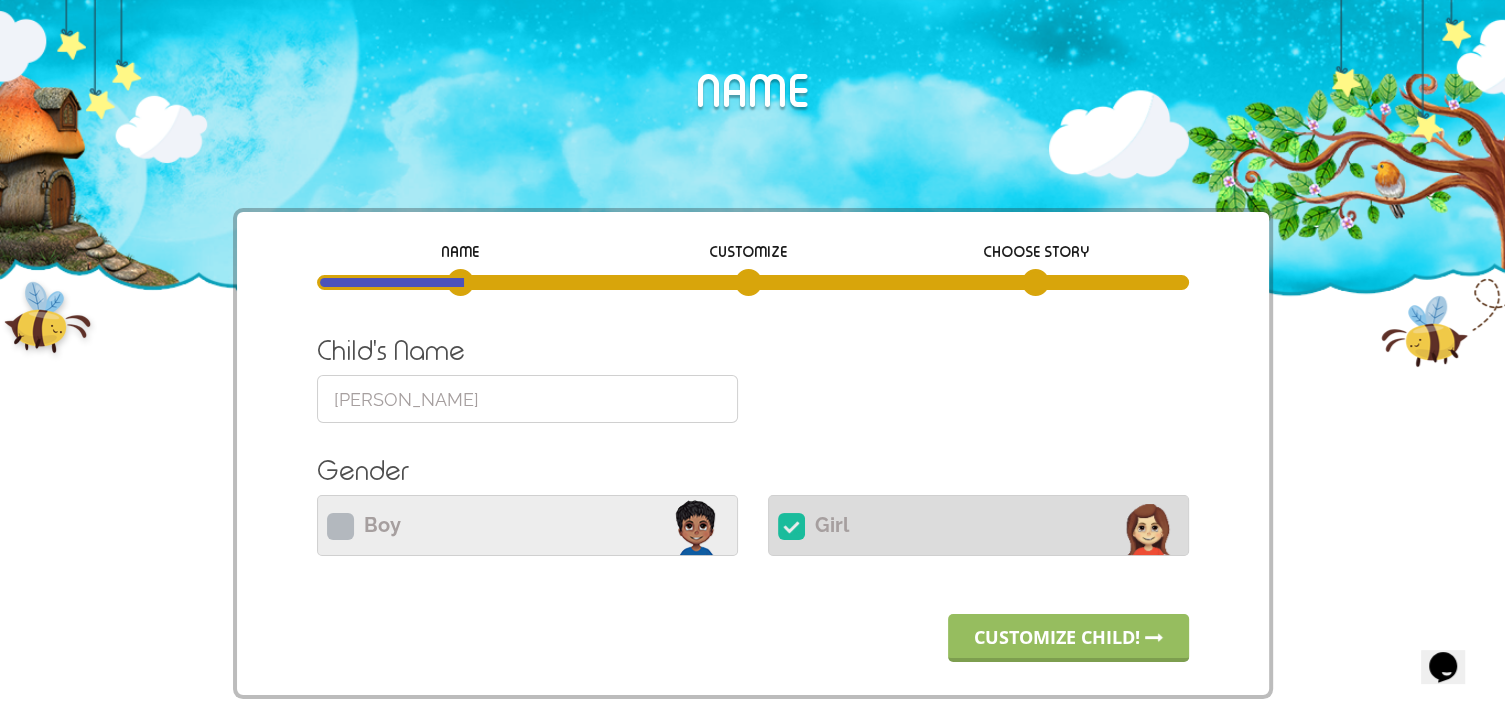 drag, startPoint x: 426, startPoint y: 410, endPoint x: 213, endPoint y: 382, distance: 214.83249 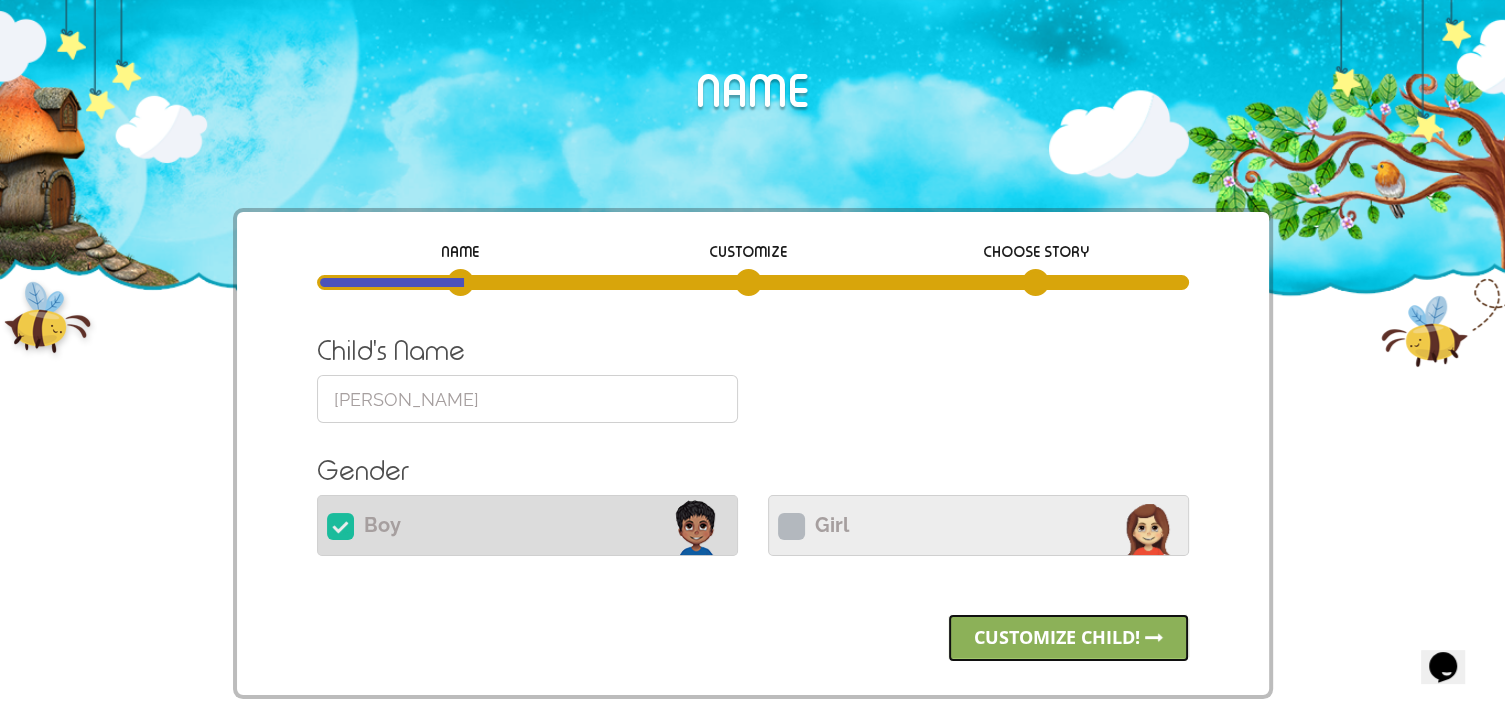 click on "Customize child!" at bounding box center [1068, 638] 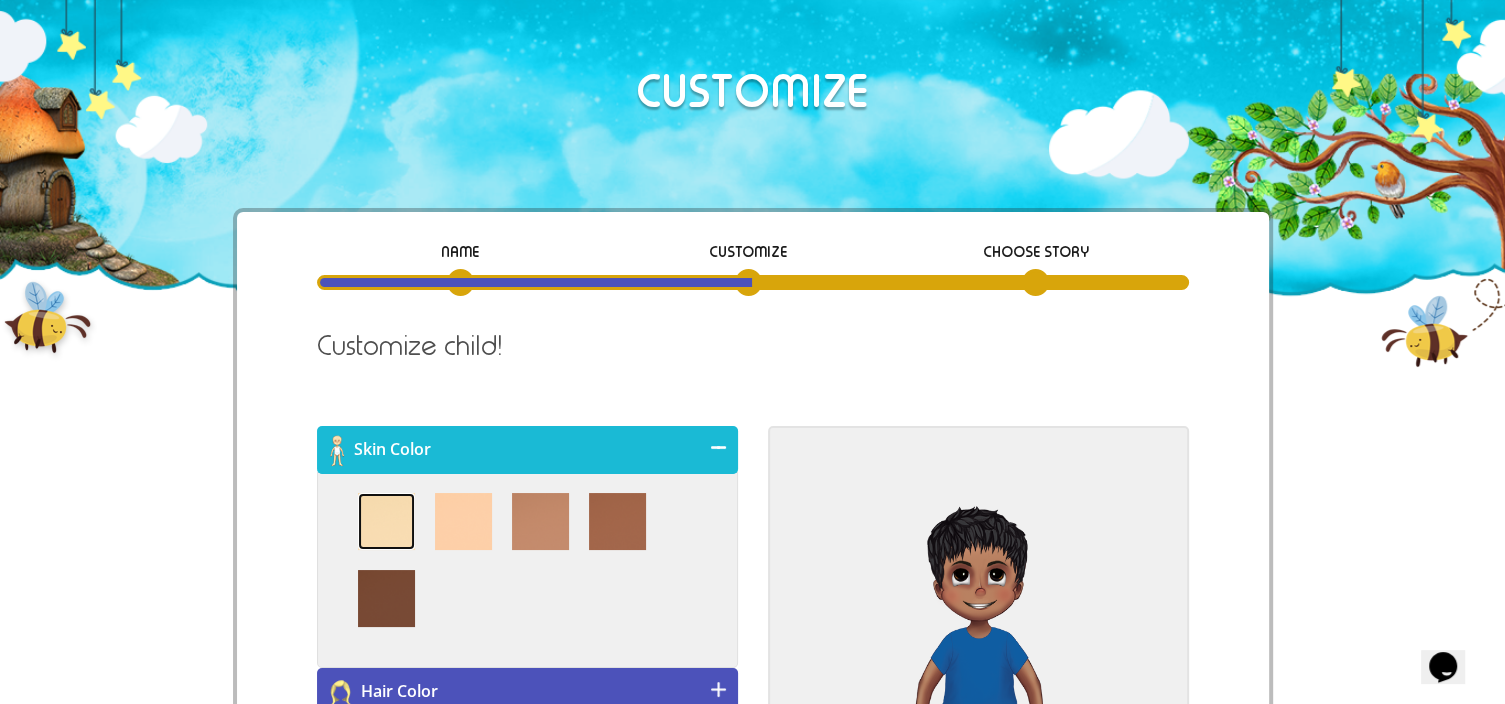 click at bounding box center (386, 521) 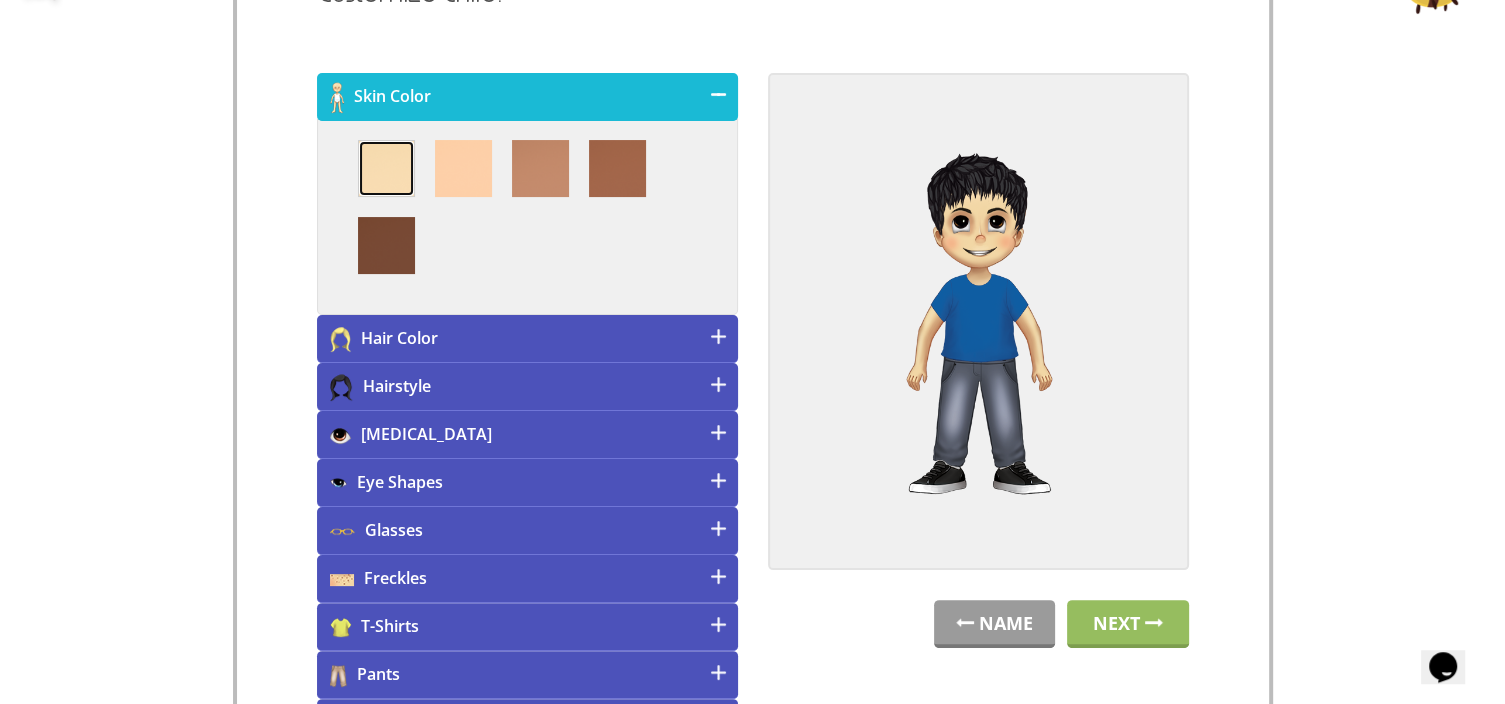scroll, scrollTop: 352, scrollLeft: 0, axis: vertical 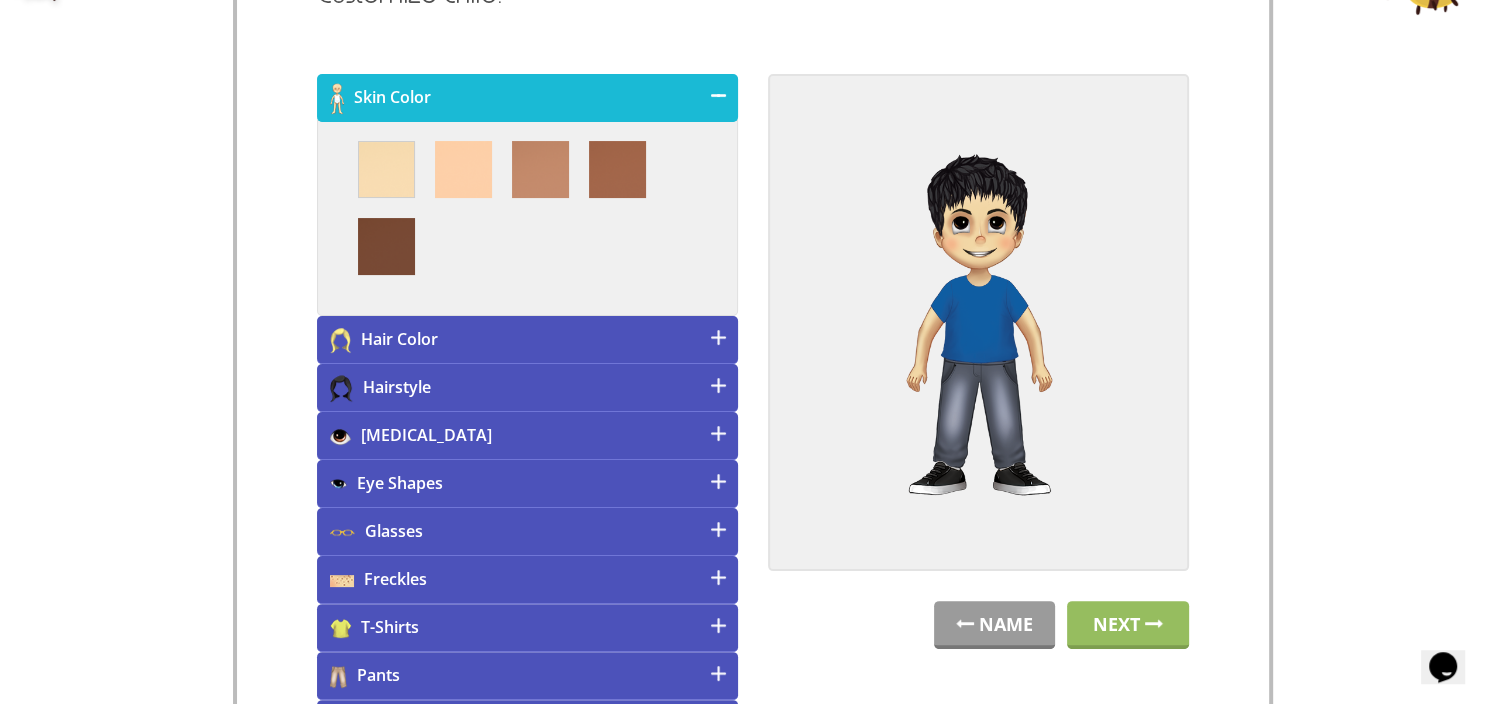 click on "Hair Color" at bounding box center [527, 340] 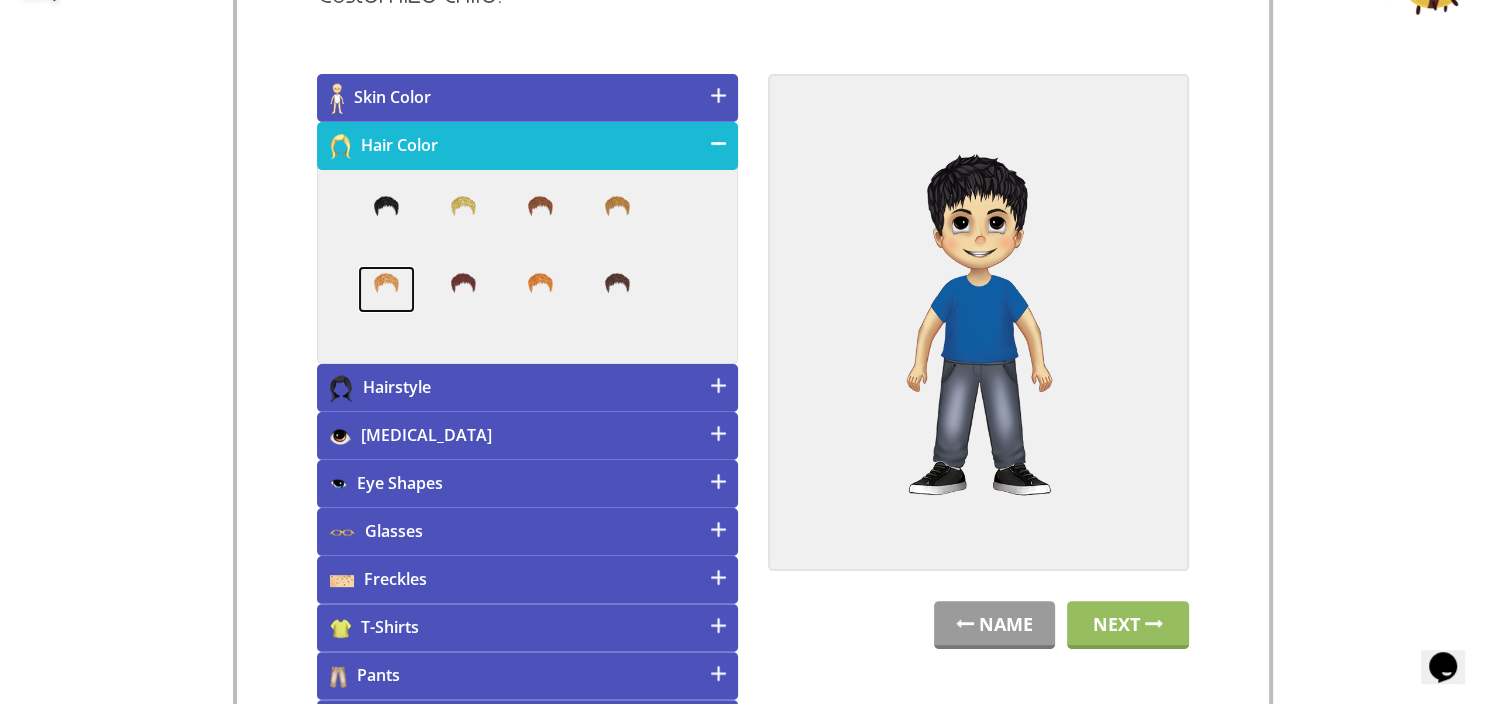 click at bounding box center [386, 290] 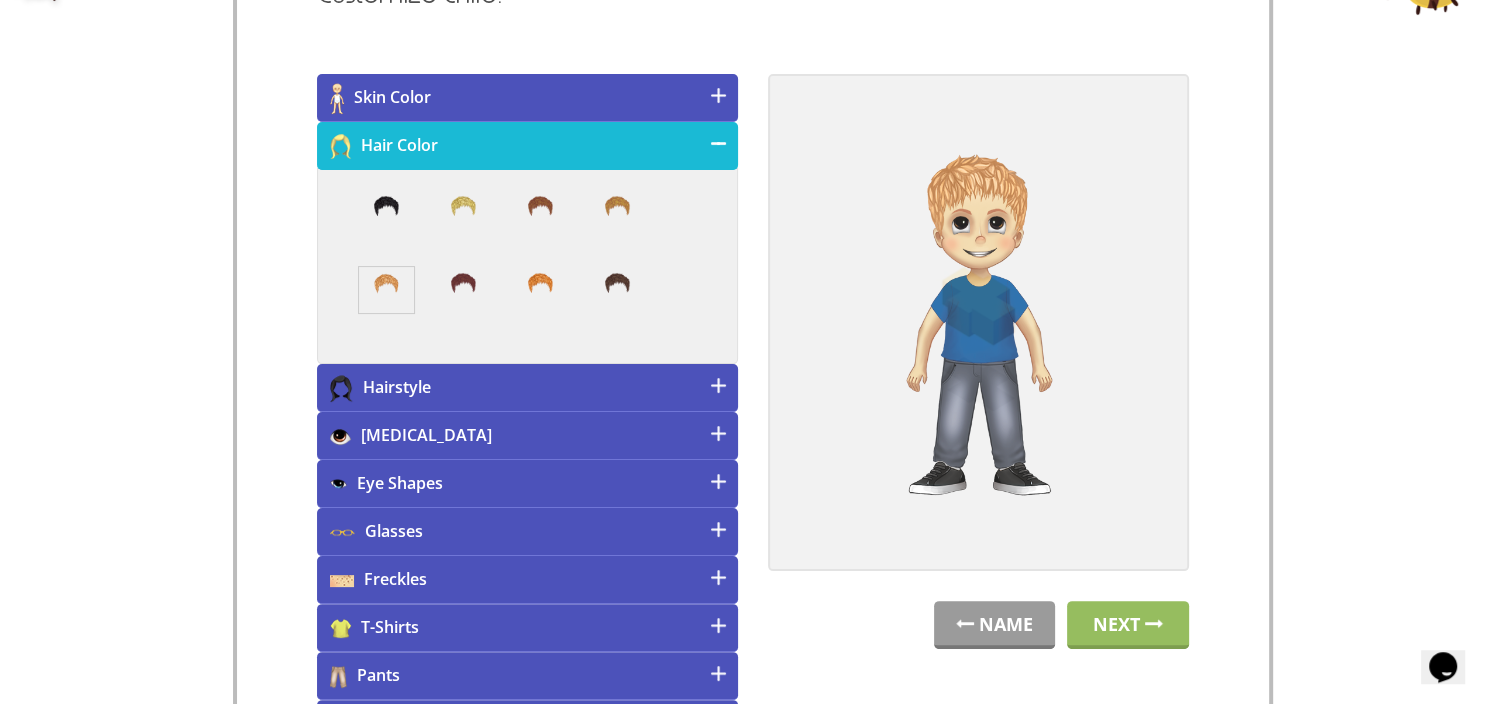 click on "Hairstyle" at bounding box center (527, 388) 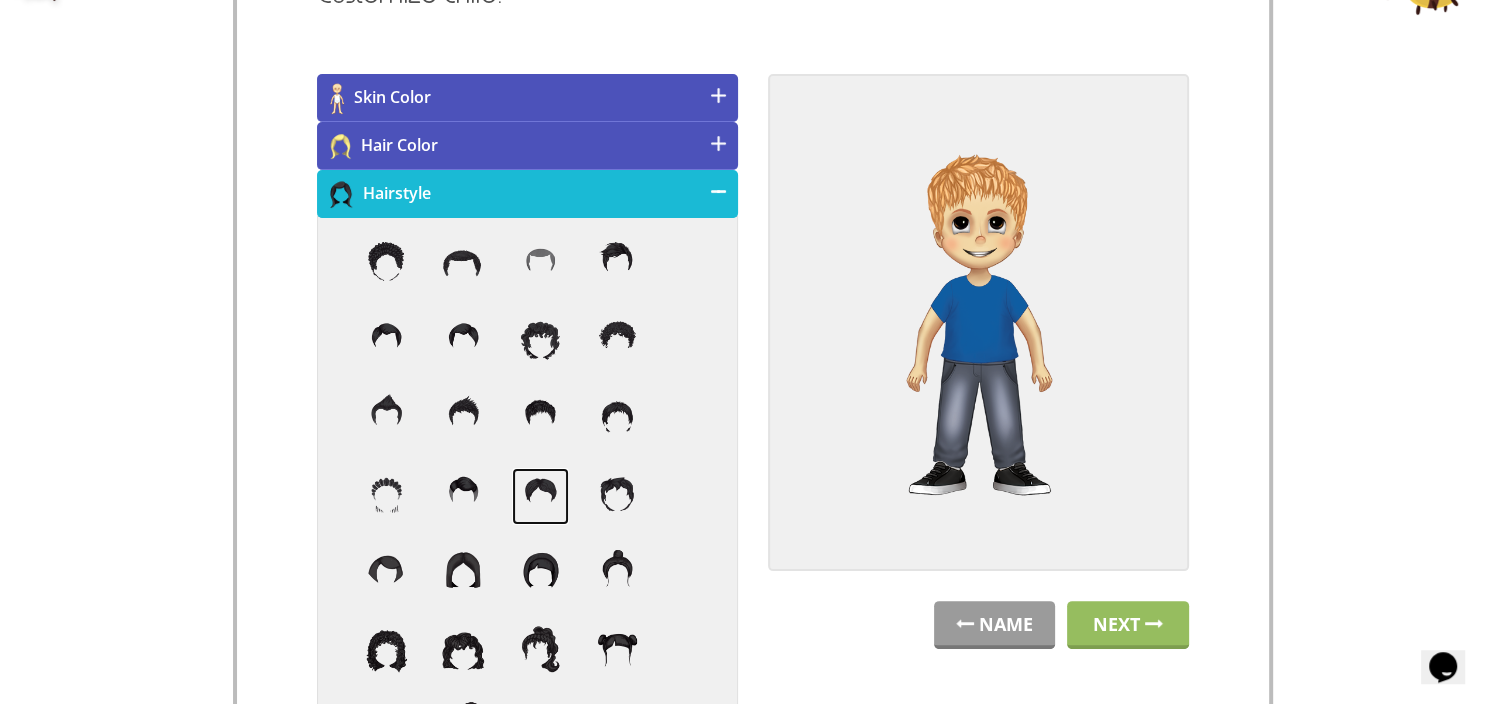 click at bounding box center (540, 496) 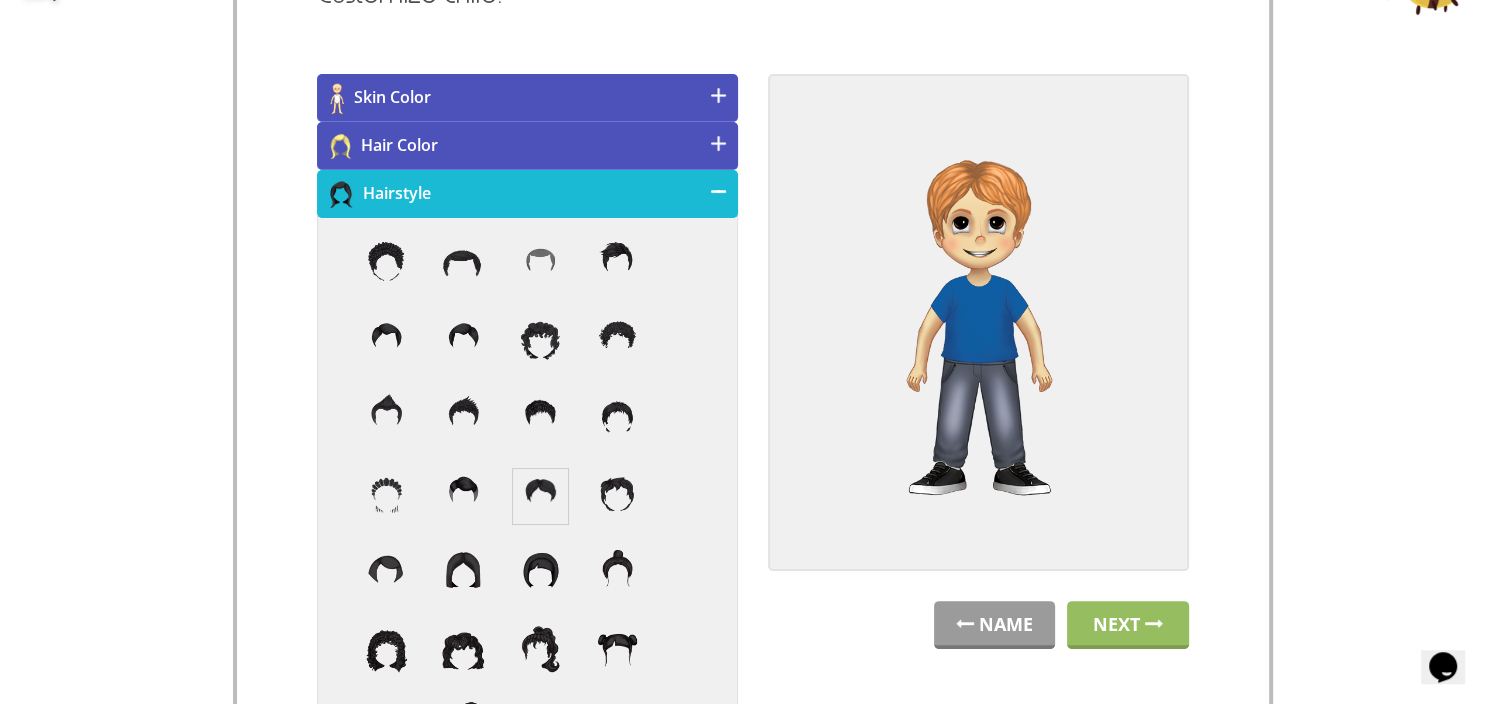 click on "Hairstyle" at bounding box center (527, 194) 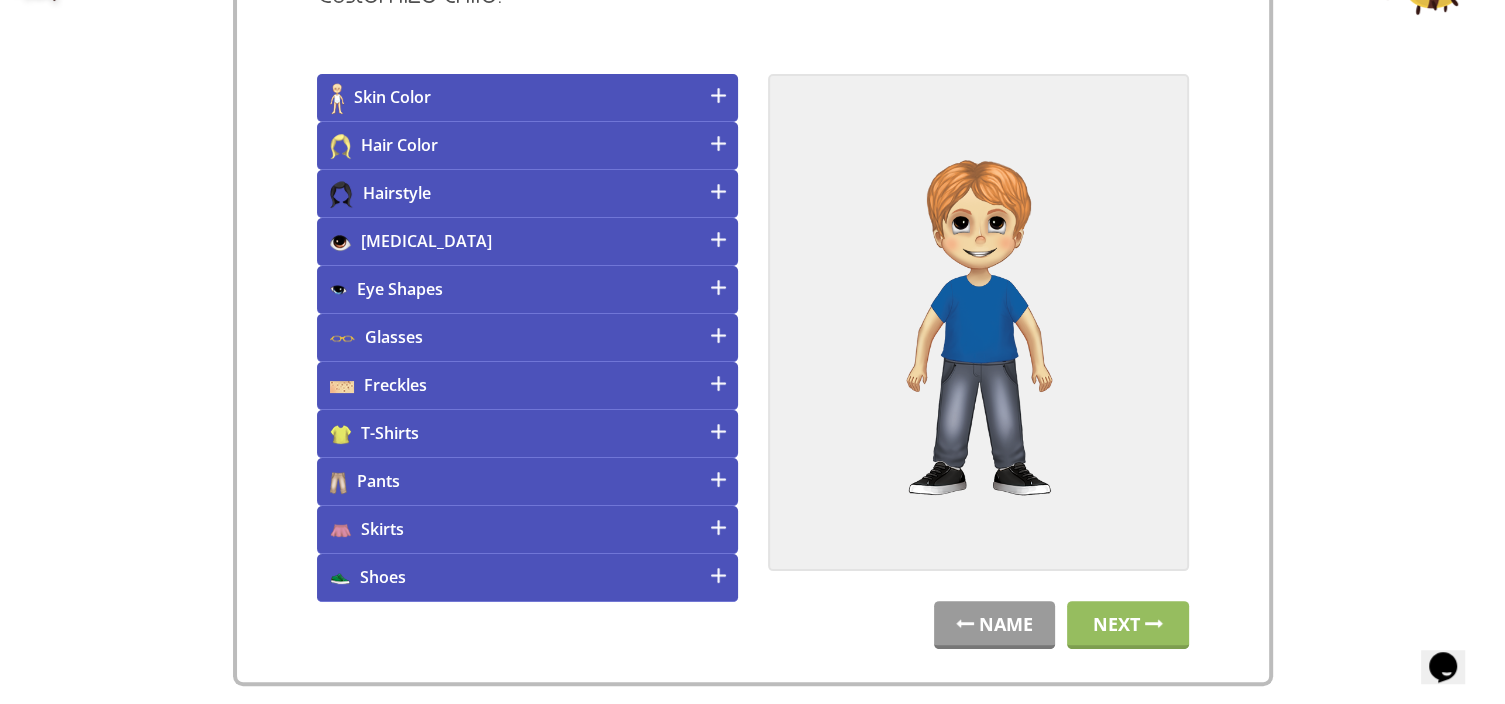 click on "Eye Shapes" at bounding box center (527, 290) 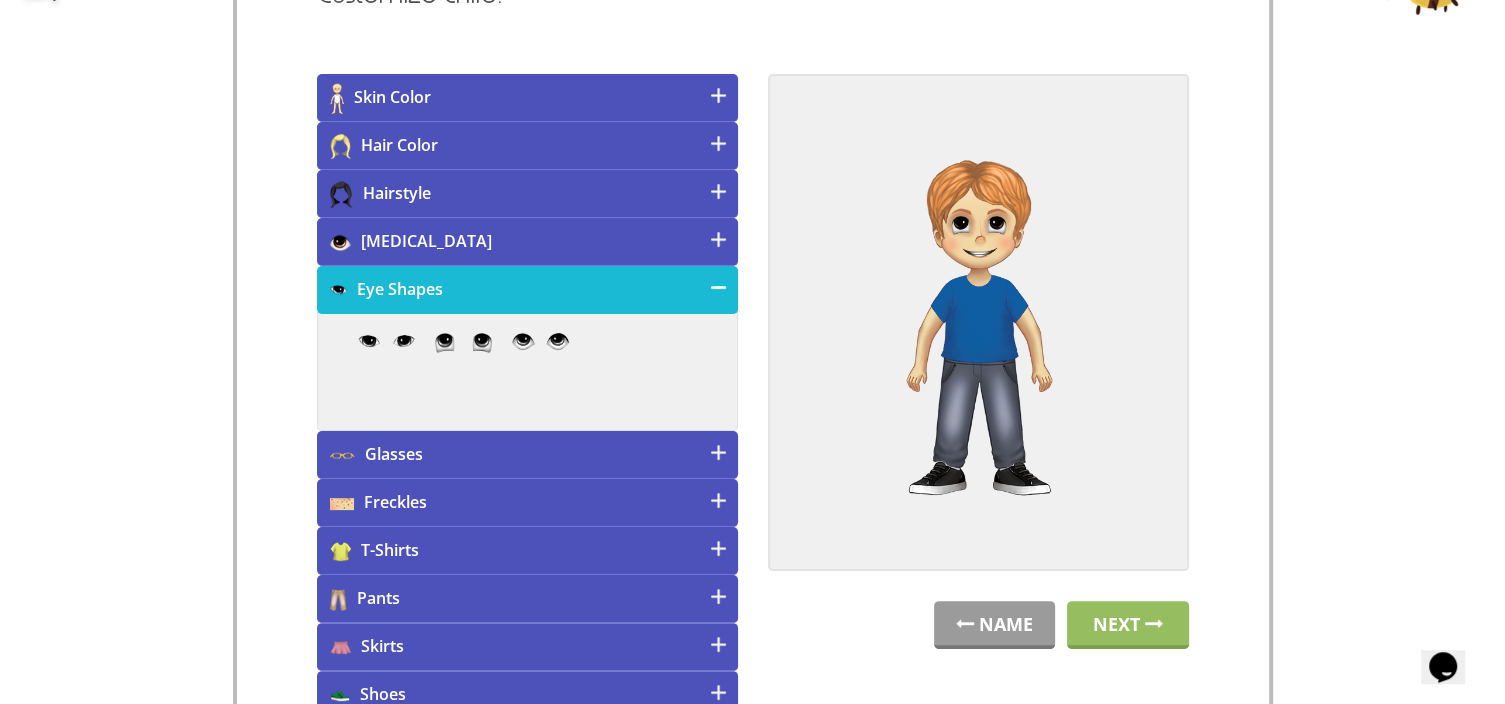 click on "[MEDICAL_DATA]" at bounding box center (527, 242) 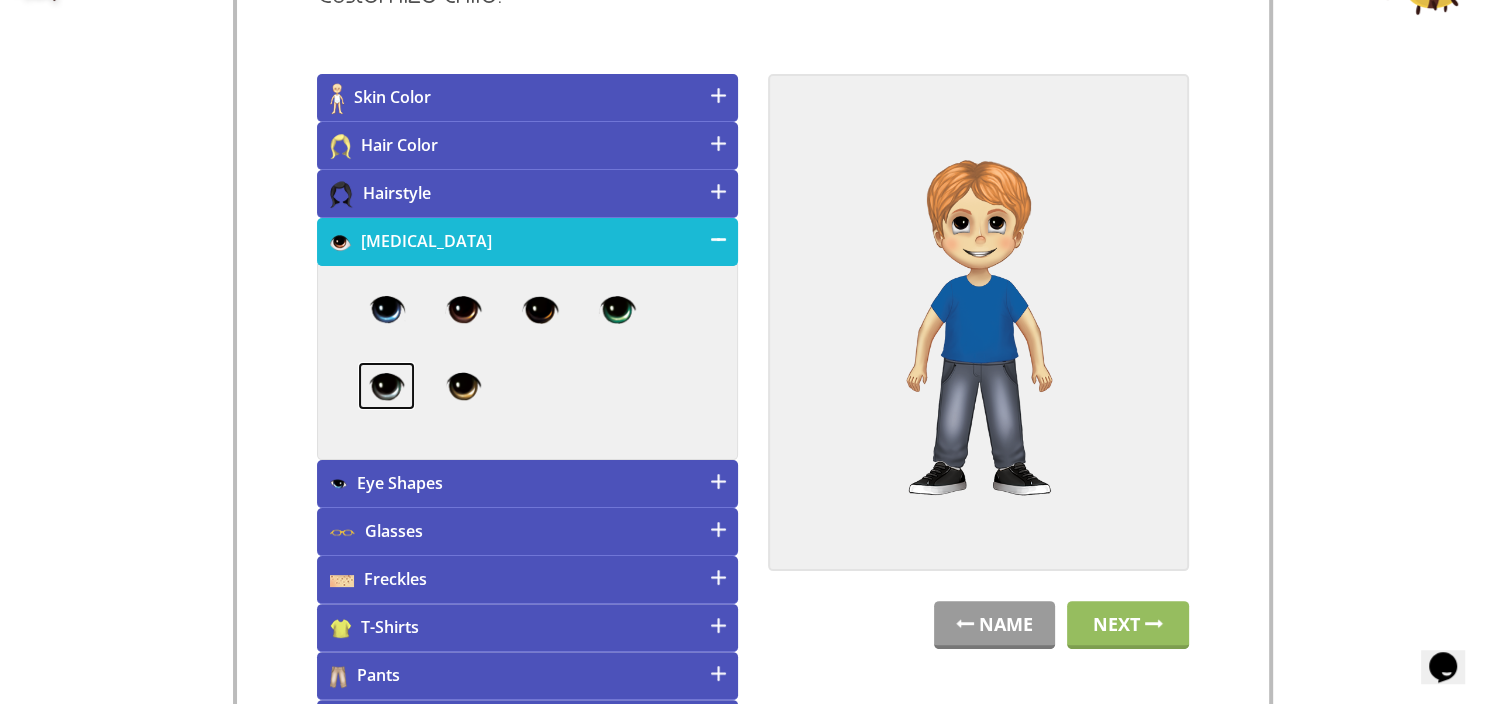 click at bounding box center [386, 386] 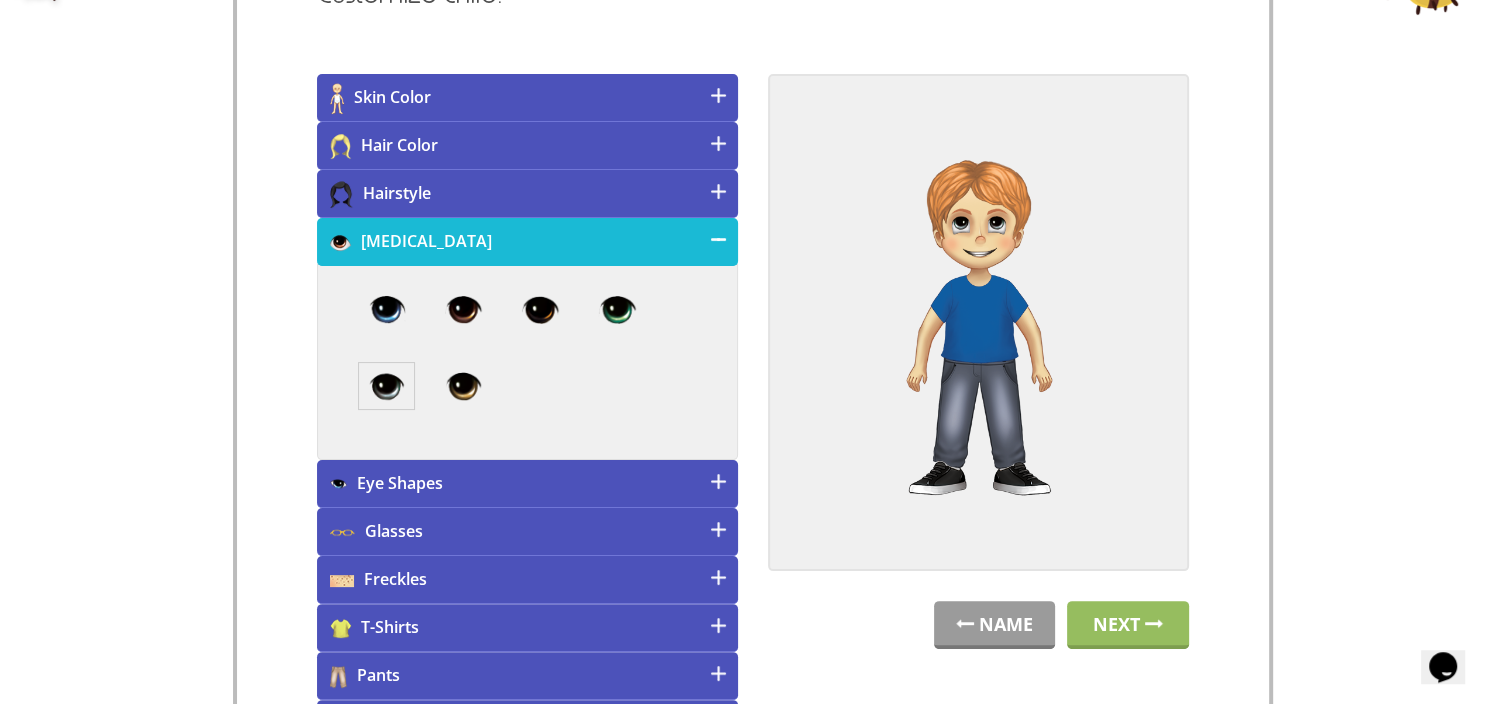click on "Eye Shapes" at bounding box center [527, 484] 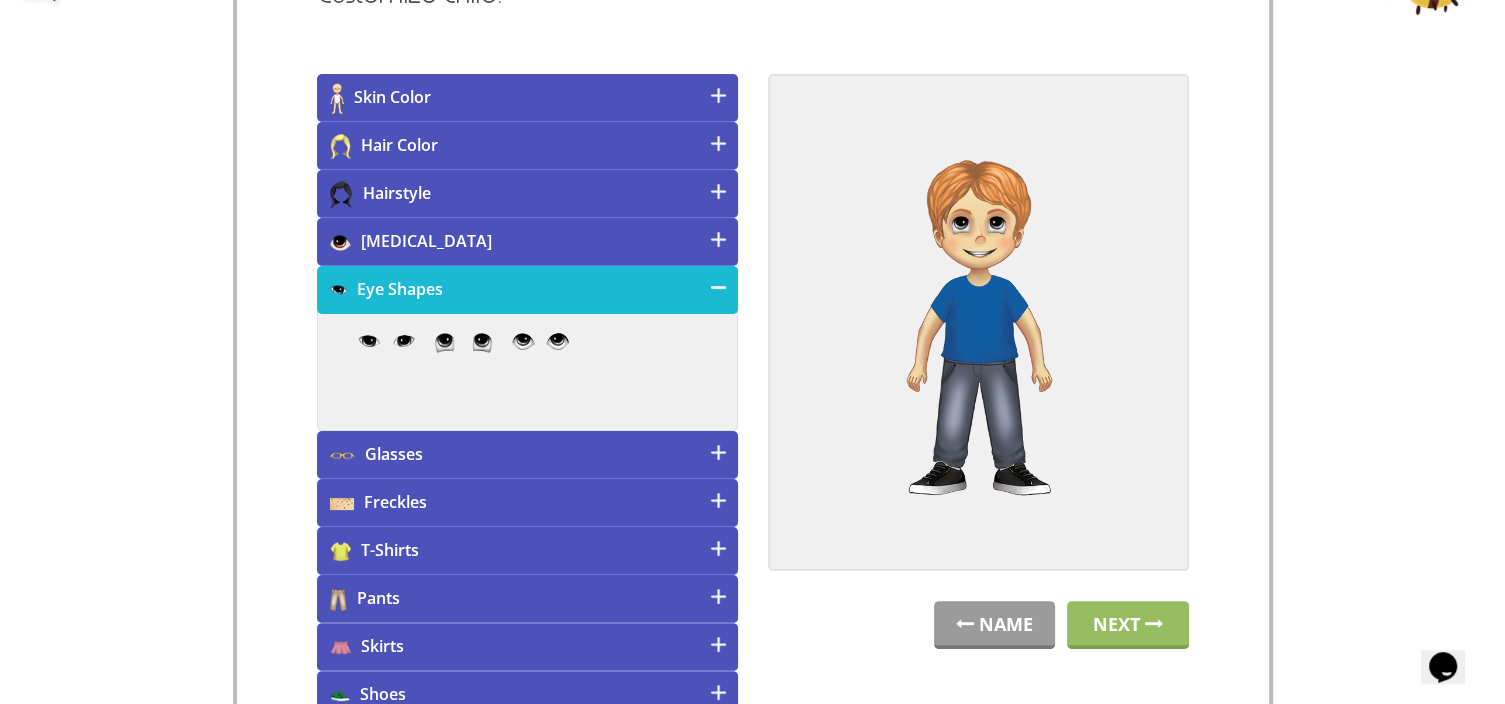click on "Glasses" at bounding box center [527, 455] 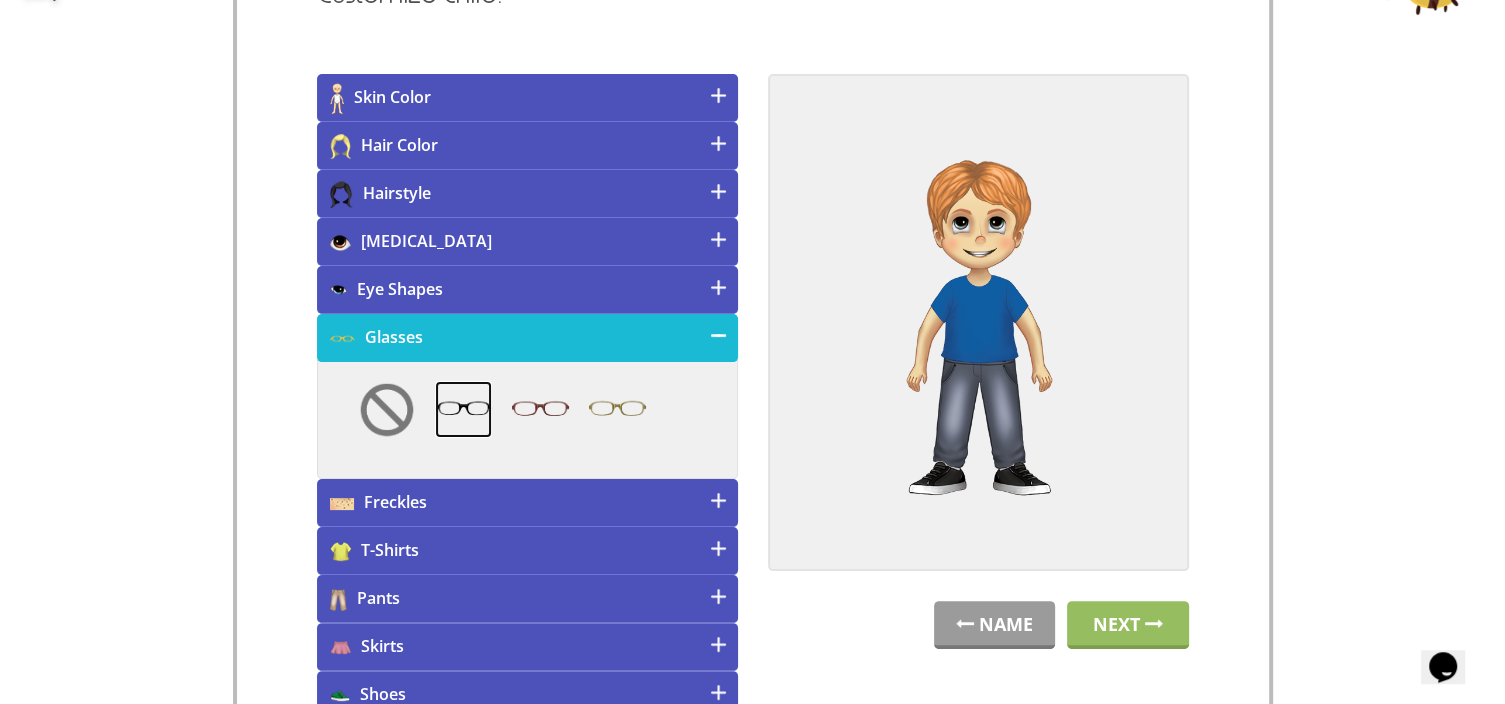 click at bounding box center [463, 409] 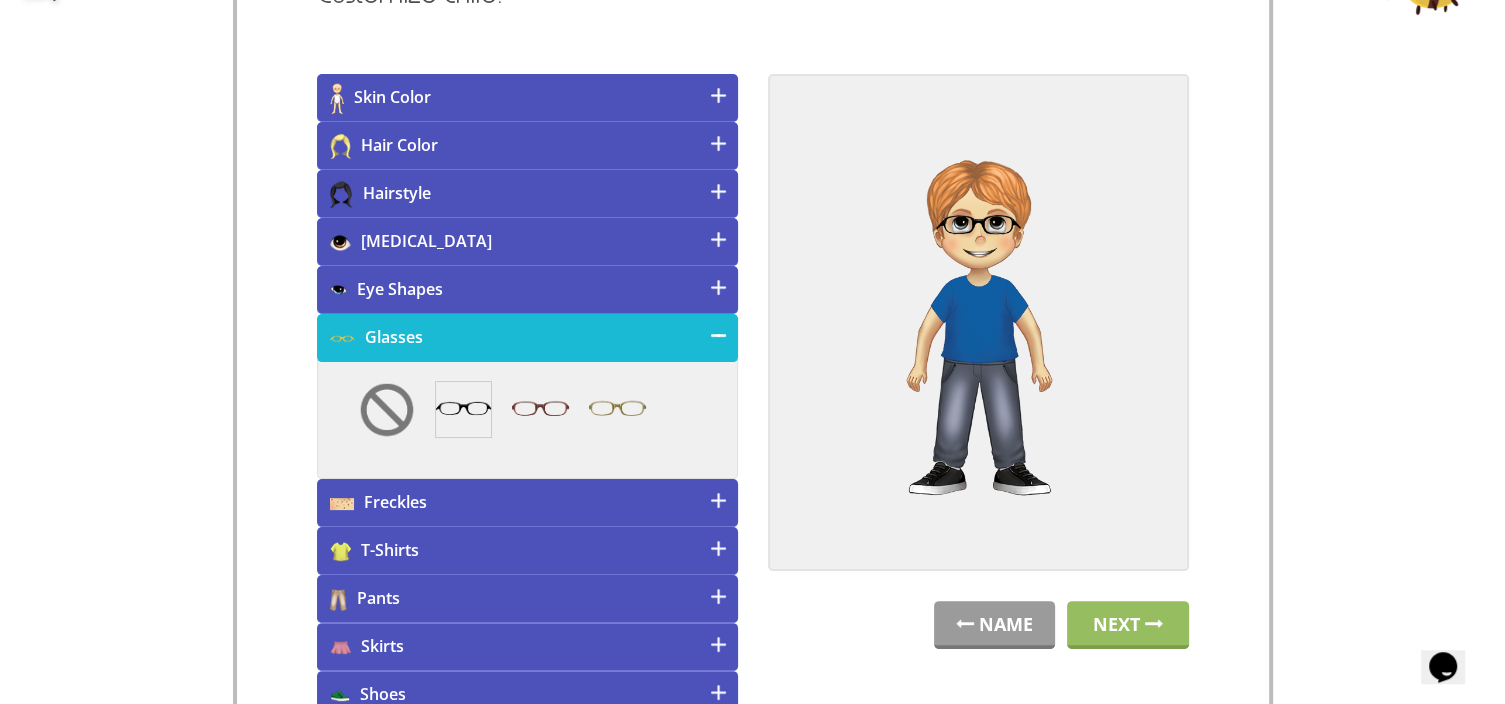 click on "T-Shirts" at bounding box center [527, 551] 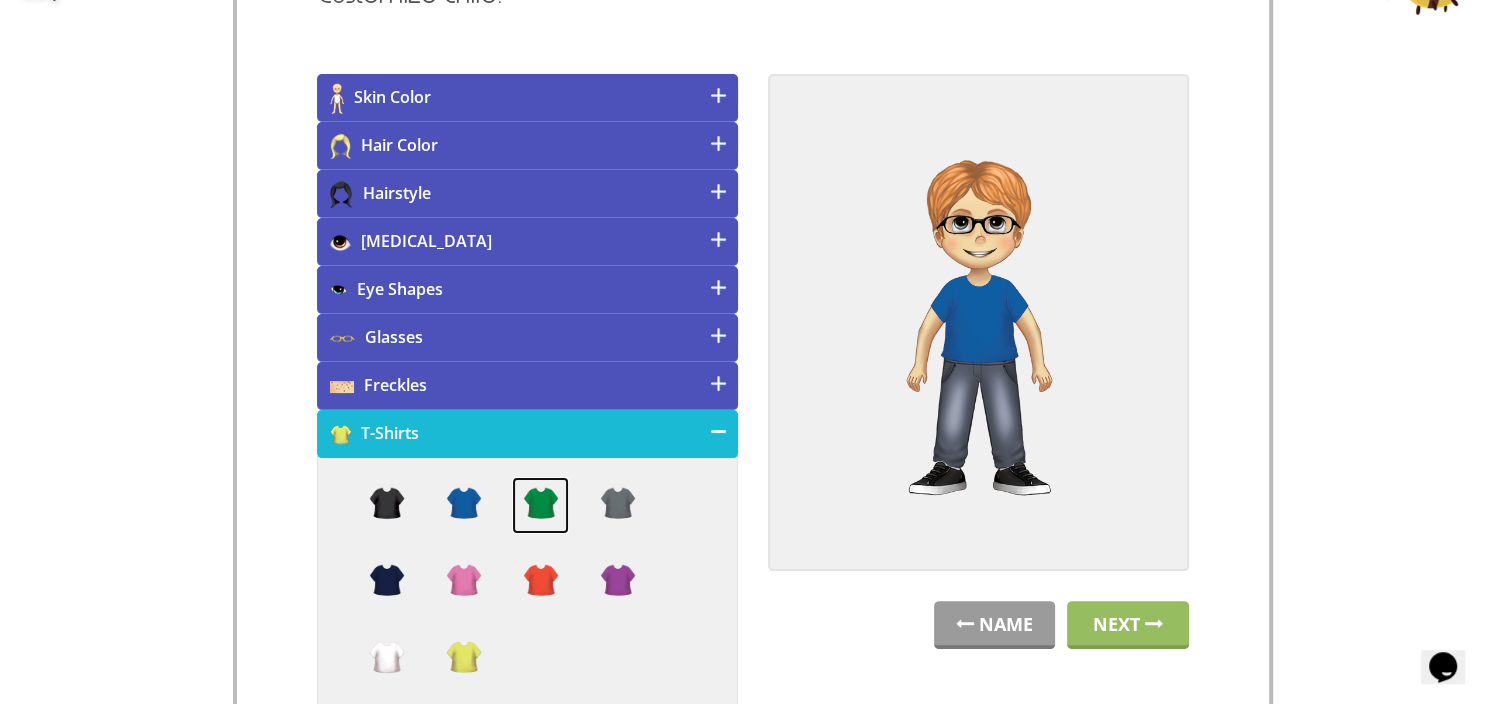 click at bounding box center (540, 505) 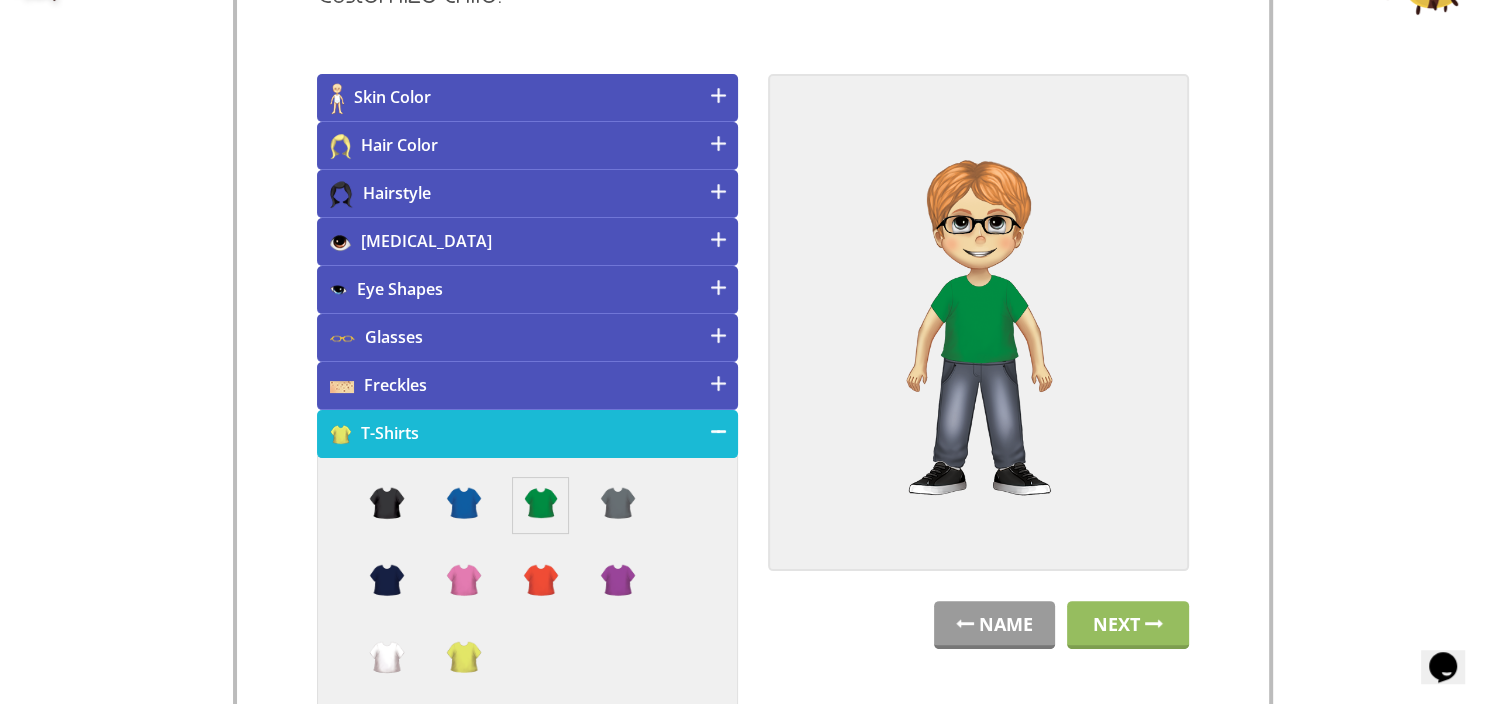 drag, startPoint x: 592, startPoint y: 437, endPoint x: 604, endPoint y: 439, distance: 12.165525 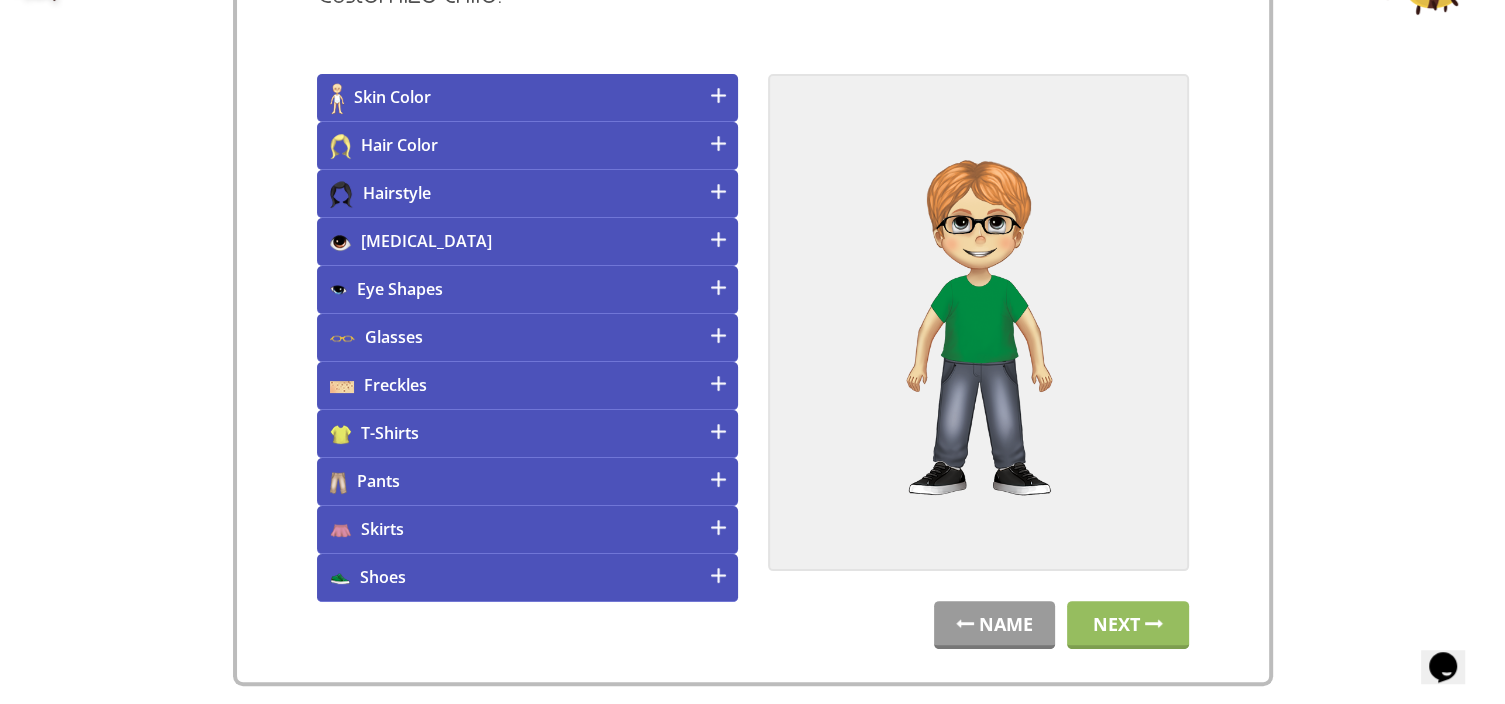 click on "Pants" at bounding box center [527, 482] 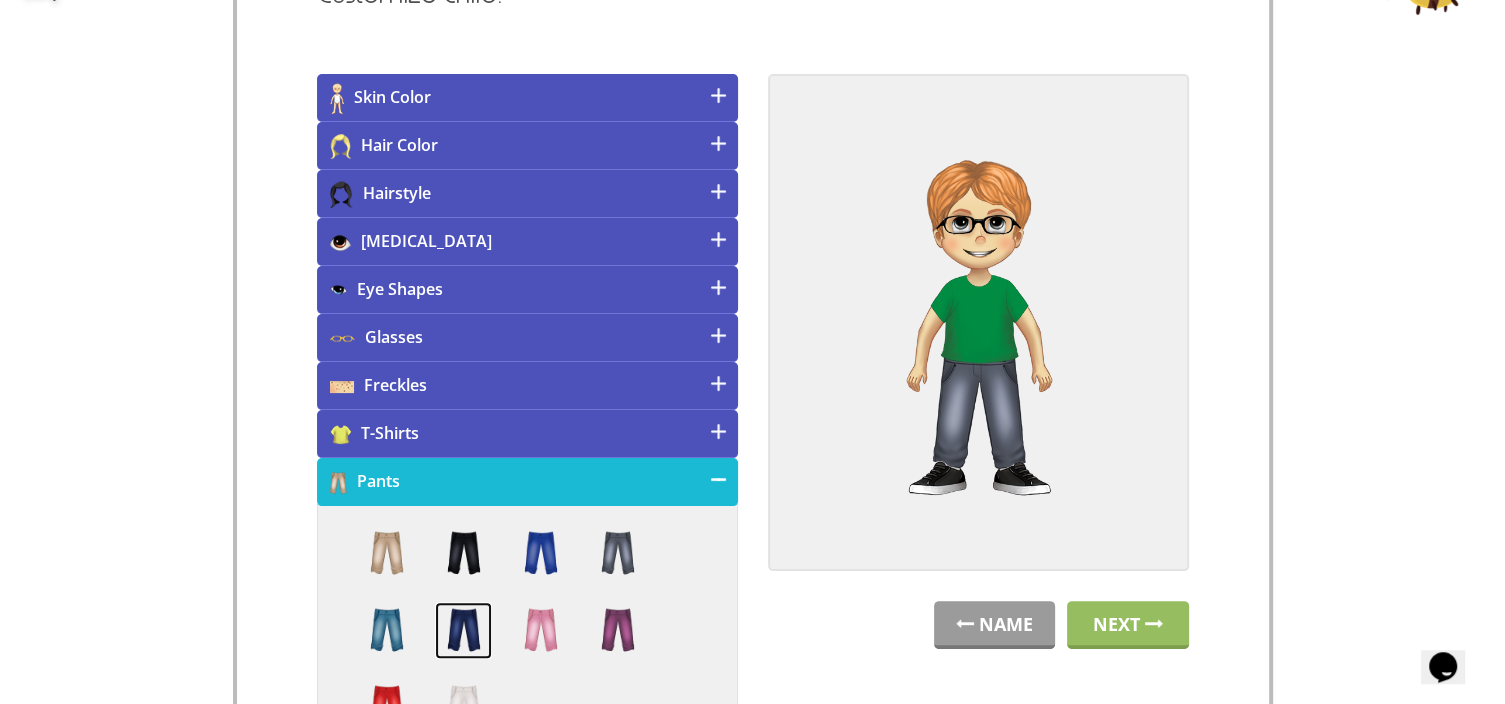 click at bounding box center [463, 630] 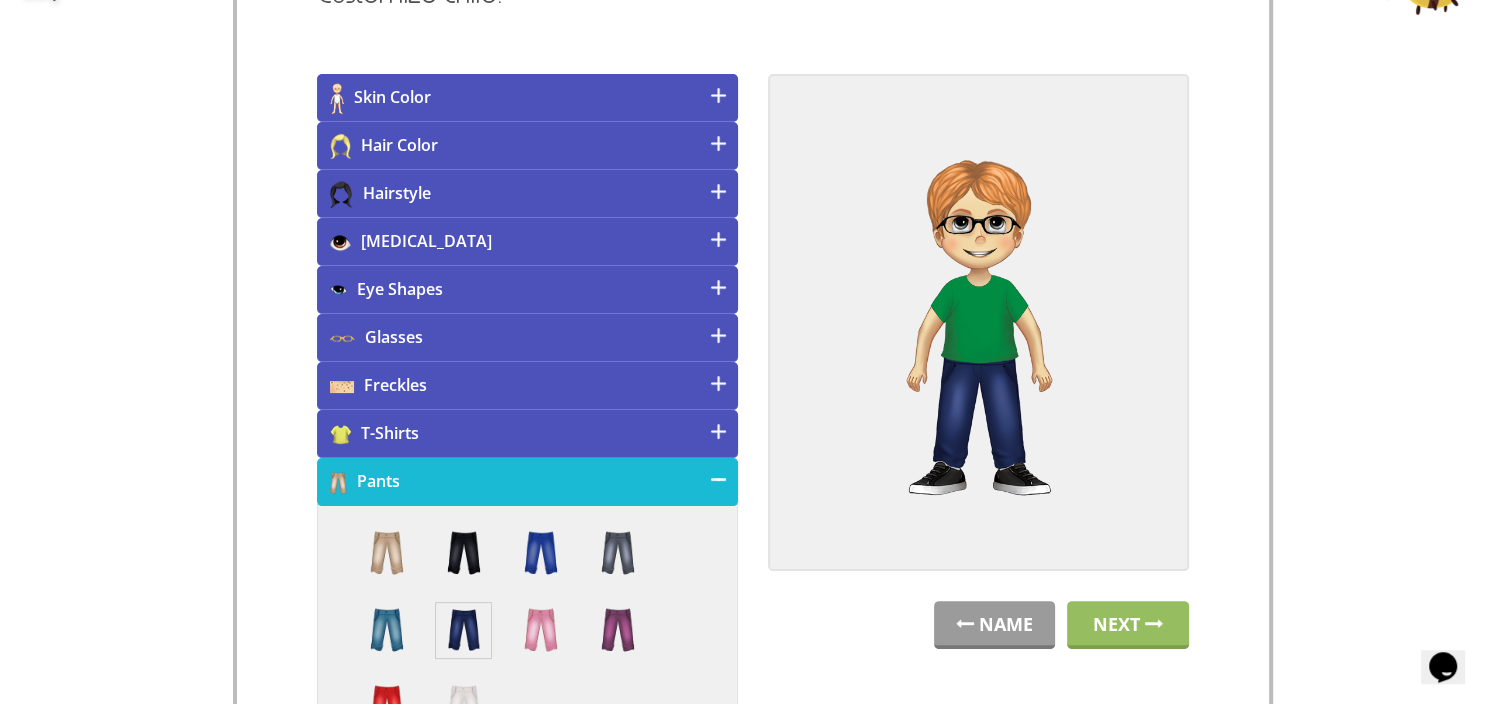 click on "Pants" at bounding box center [527, 482] 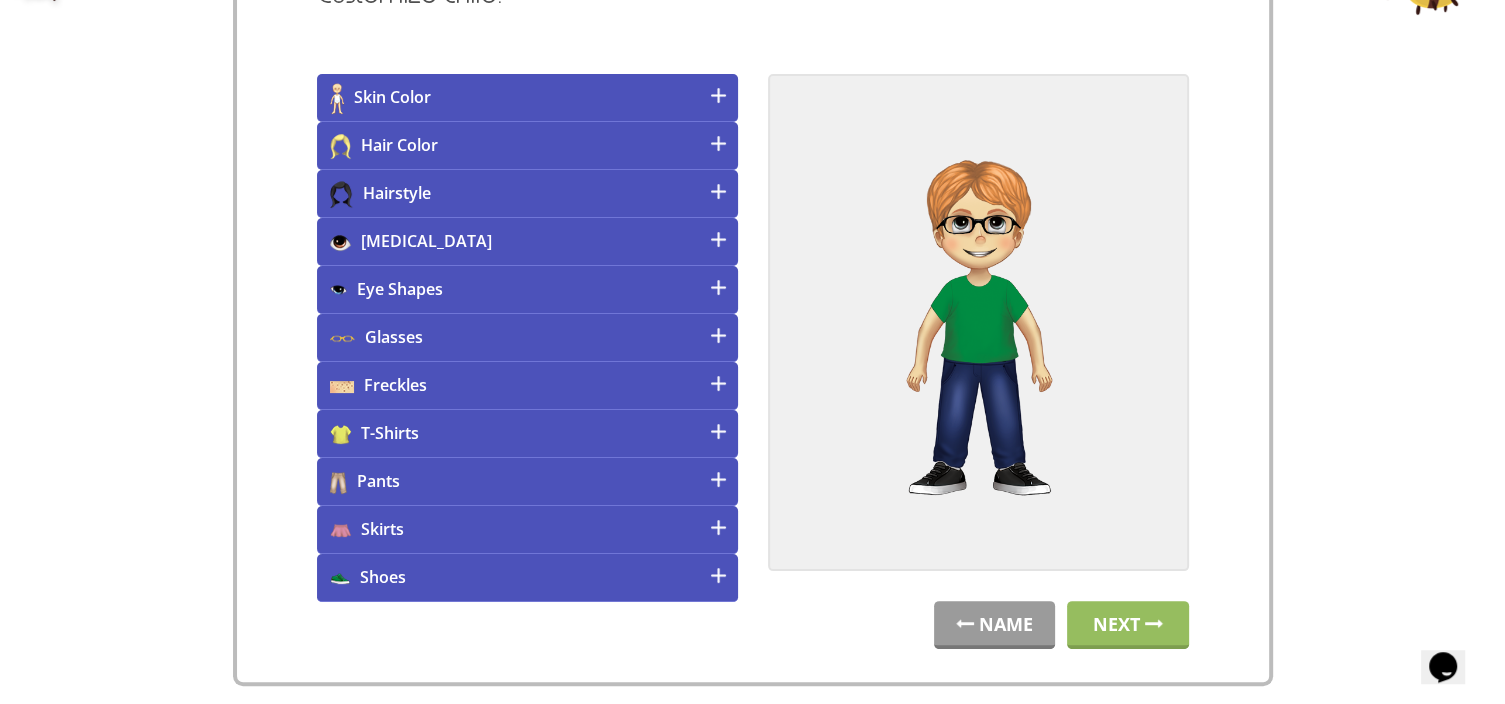 click on "Shoes" at bounding box center [527, 578] 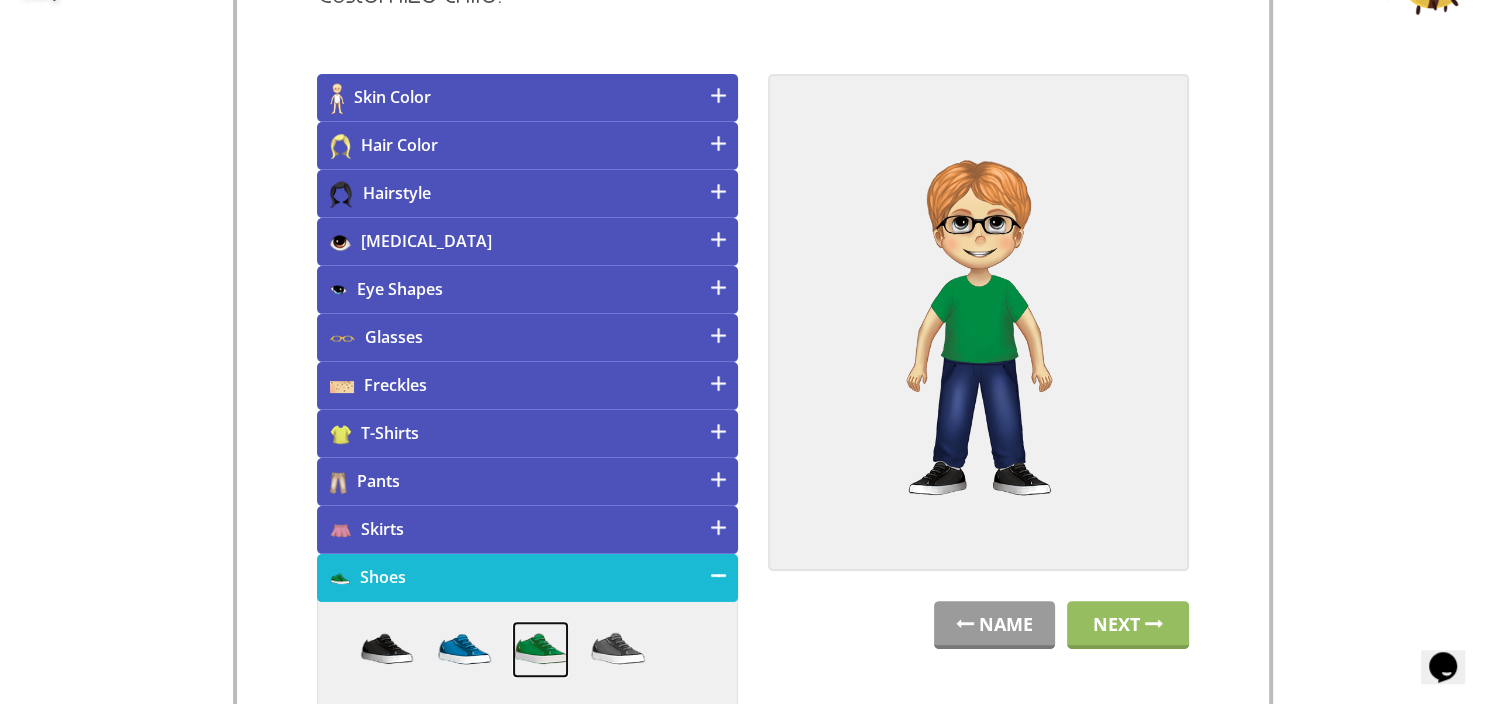 click at bounding box center [540, 649] 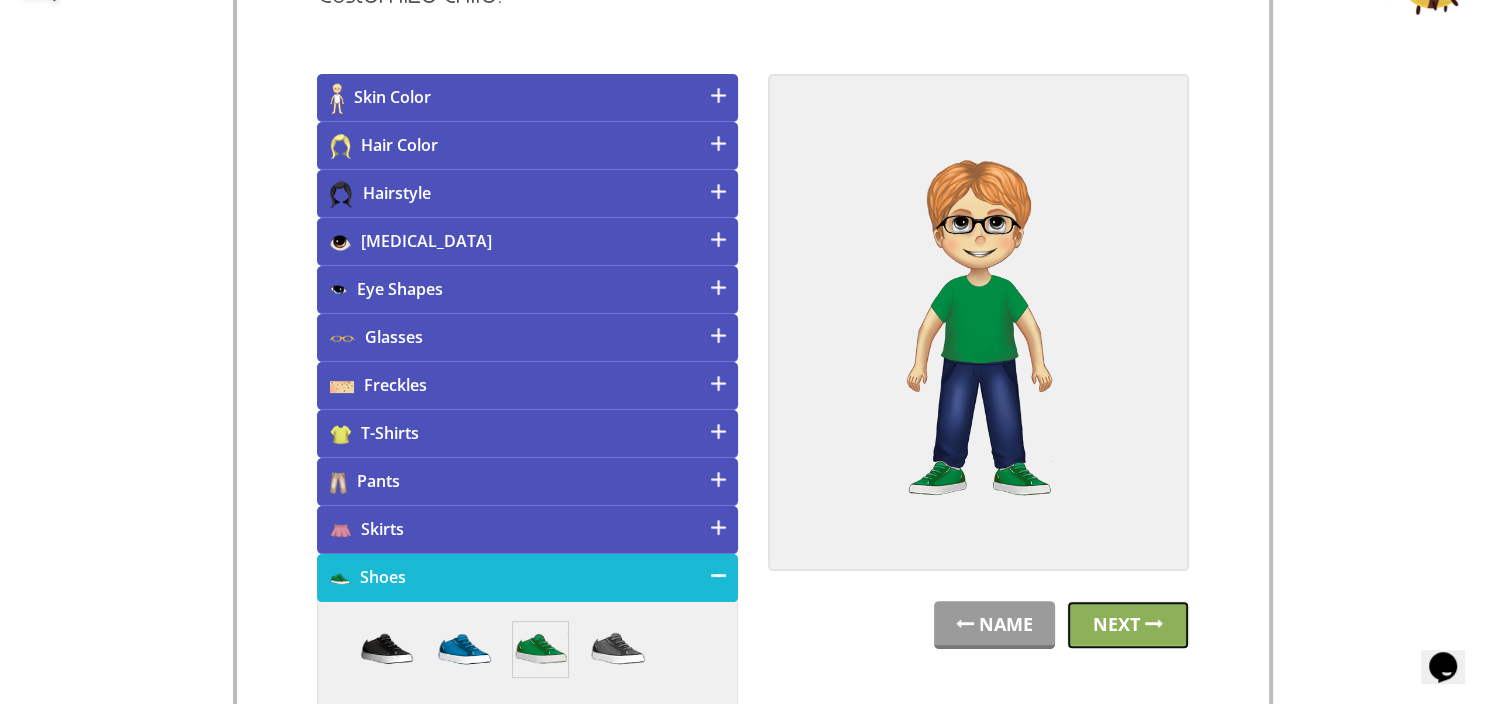 click on "Next" at bounding box center [1128, 625] 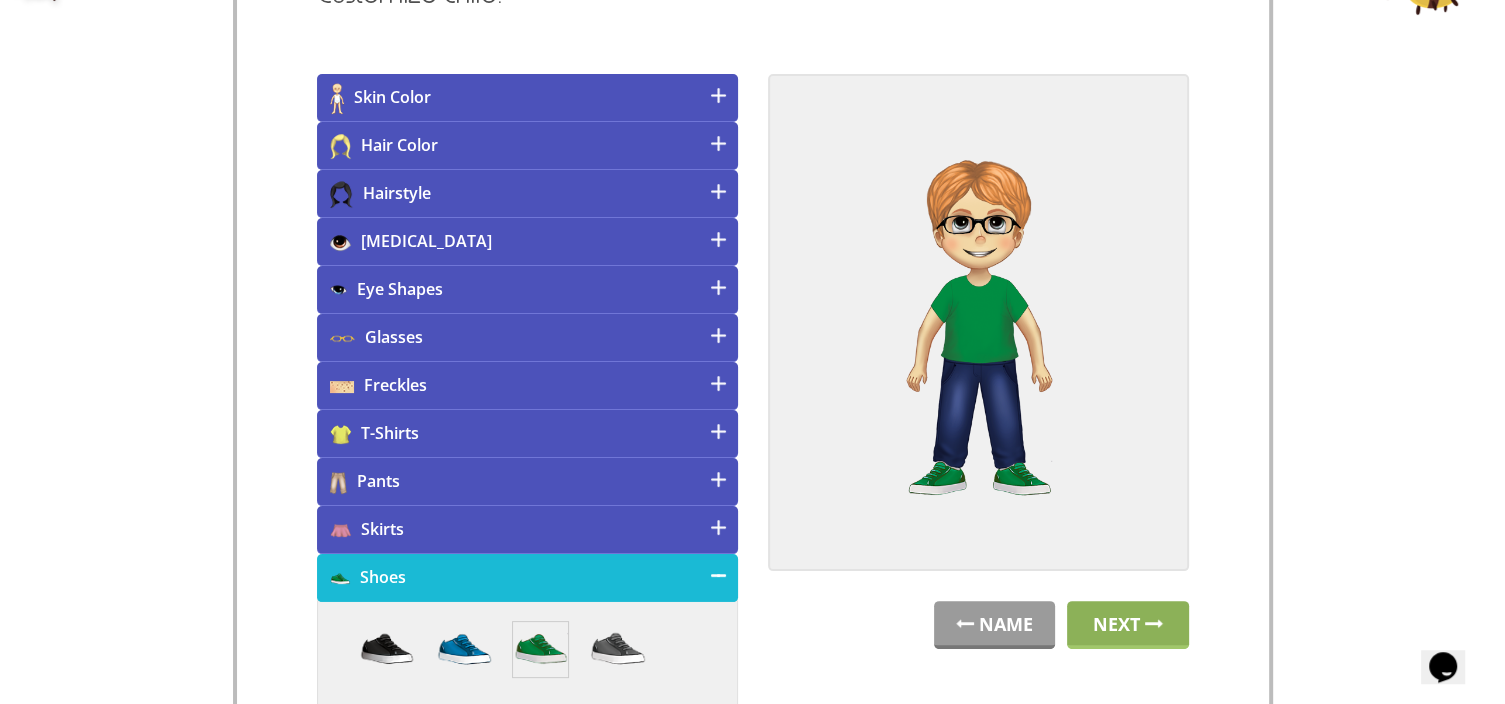 scroll, scrollTop: 0, scrollLeft: 0, axis: both 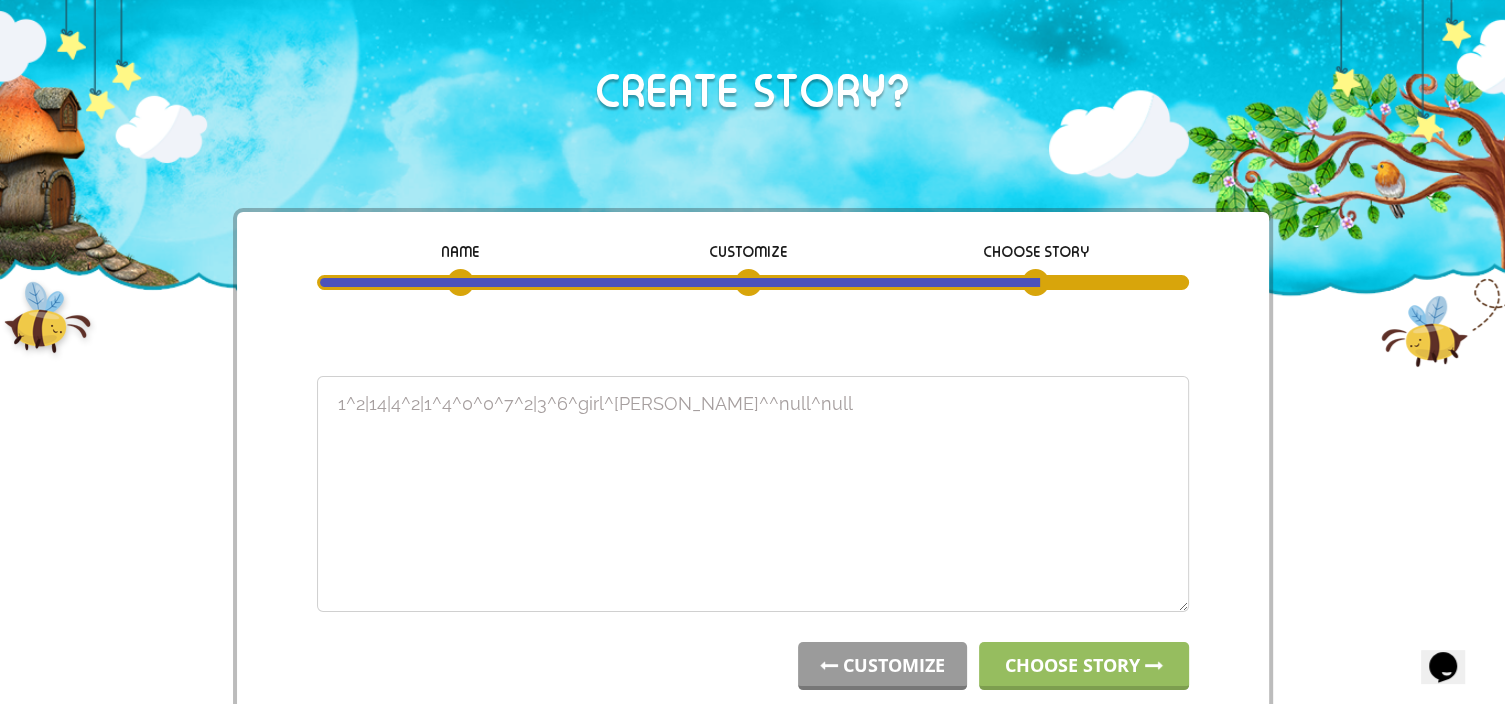 drag, startPoint x: 797, startPoint y: 420, endPoint x: 194, endPoint y: 378, distance: 604.46094 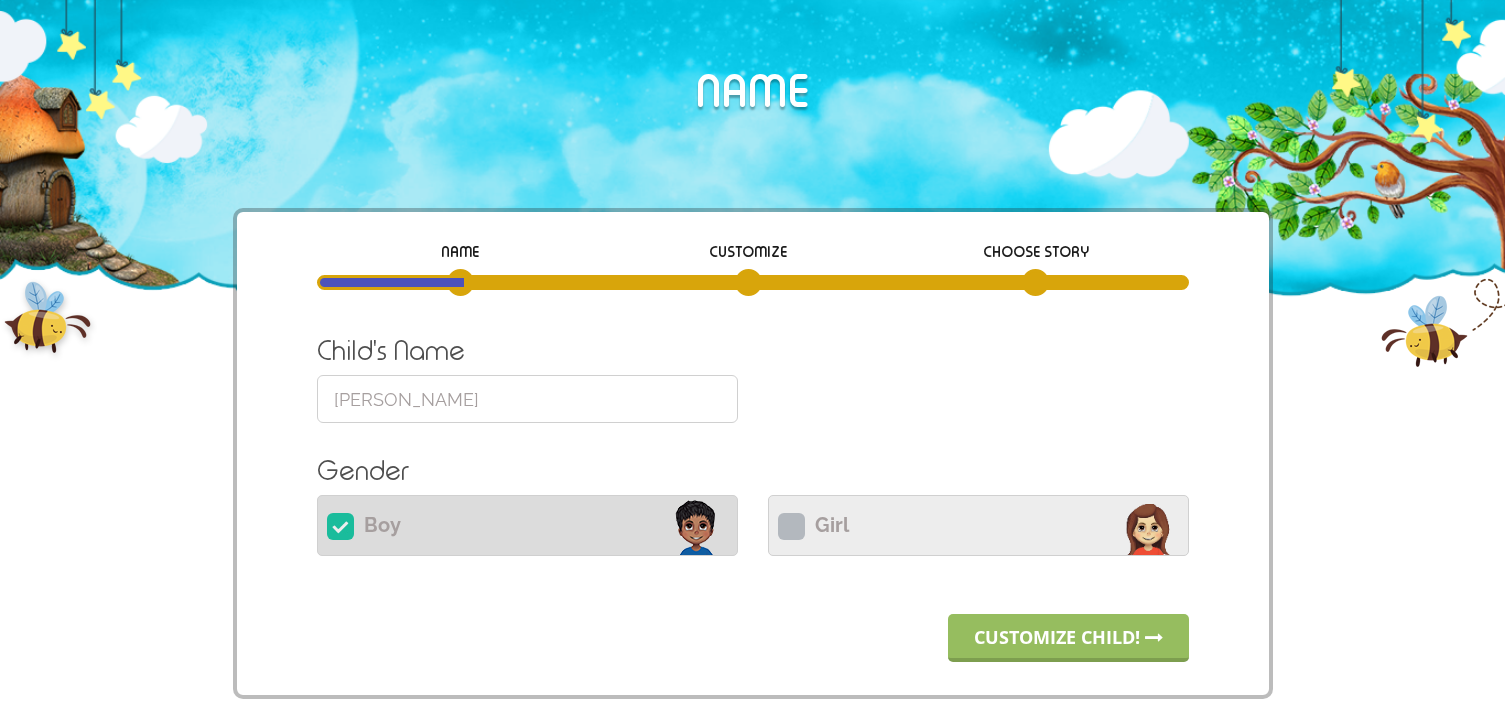 scroll, scrollTop: 0, scrollLeft: 0, axis: both 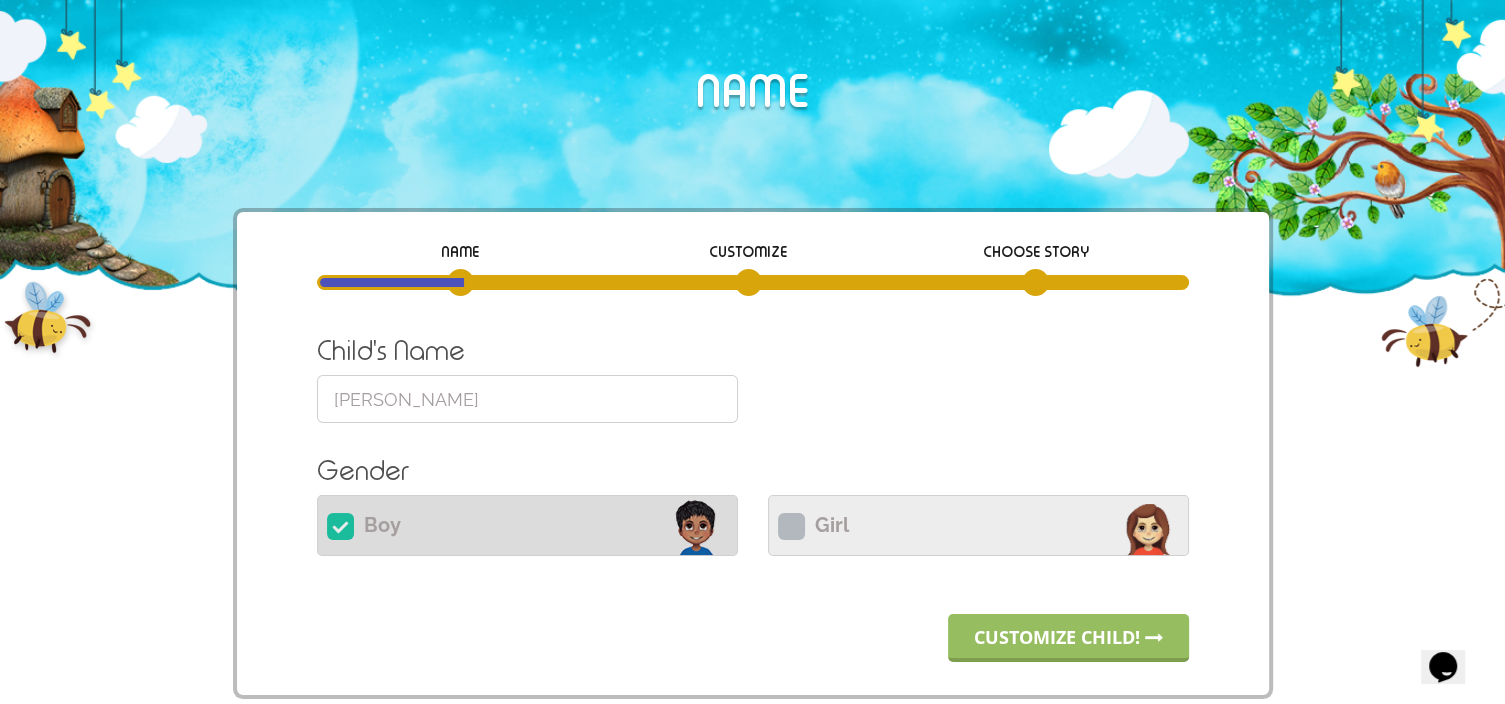 drag, startPoint x: 508, startPoint y: 398, endPoint x: 189, endPoint y: 382, distance: 319.401 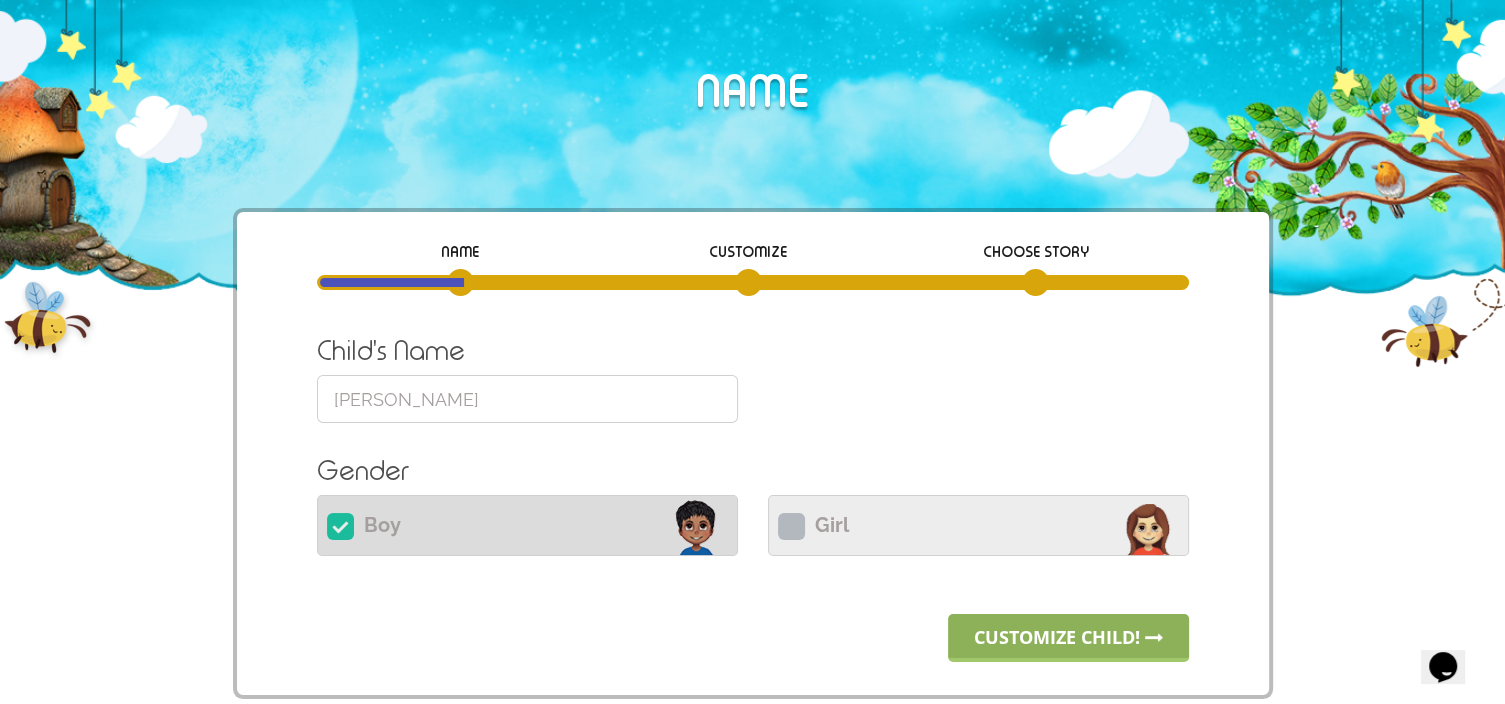 type on "Samuel" 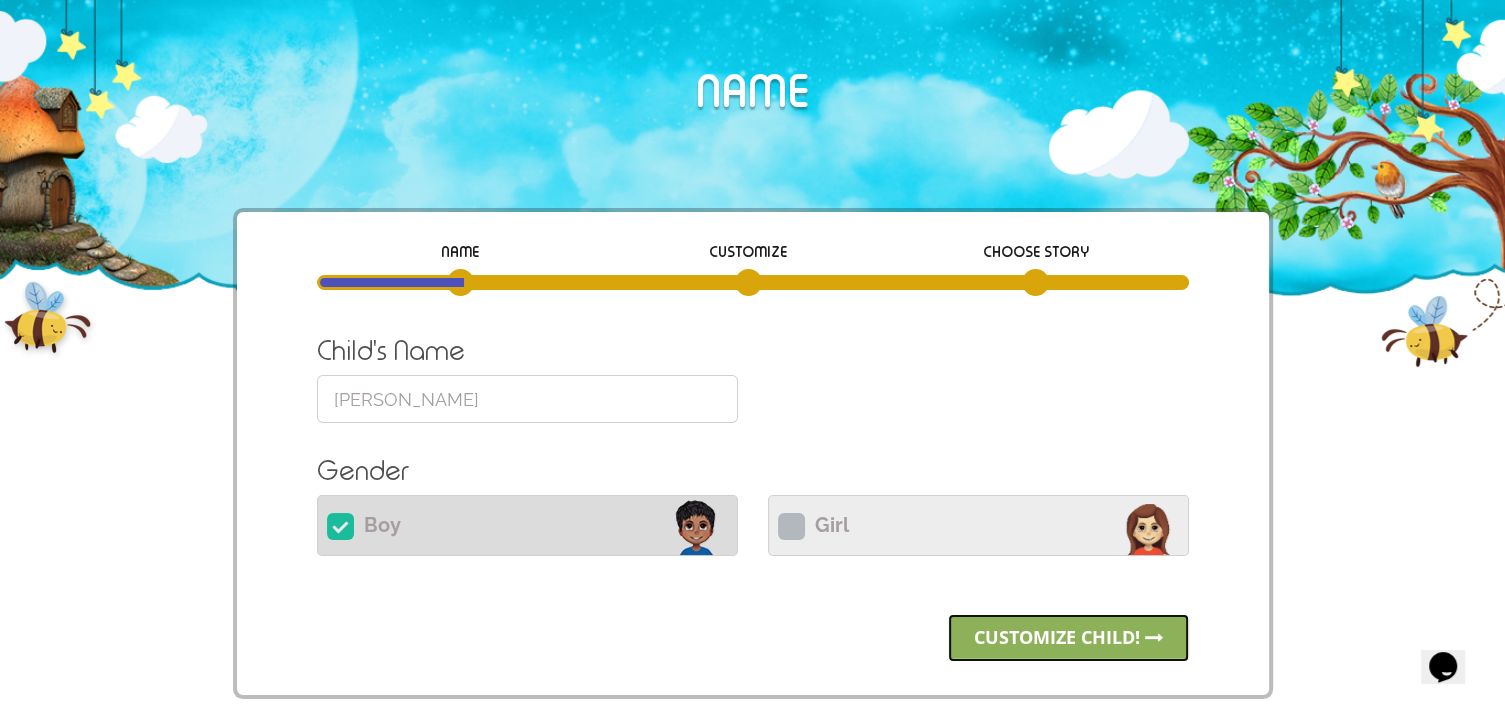click on "Customize child!" at bounding box center (1068, 638) 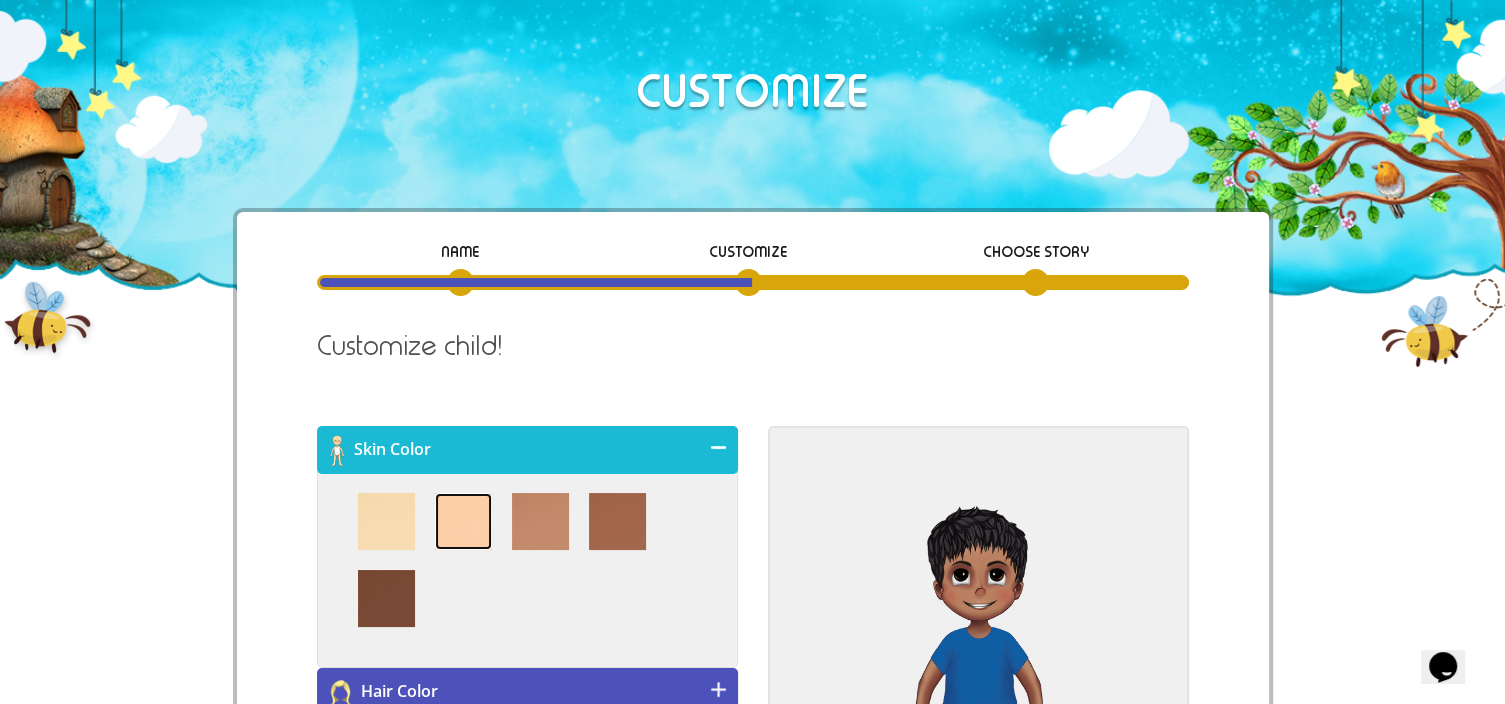 click at bounding box center [463, 521] 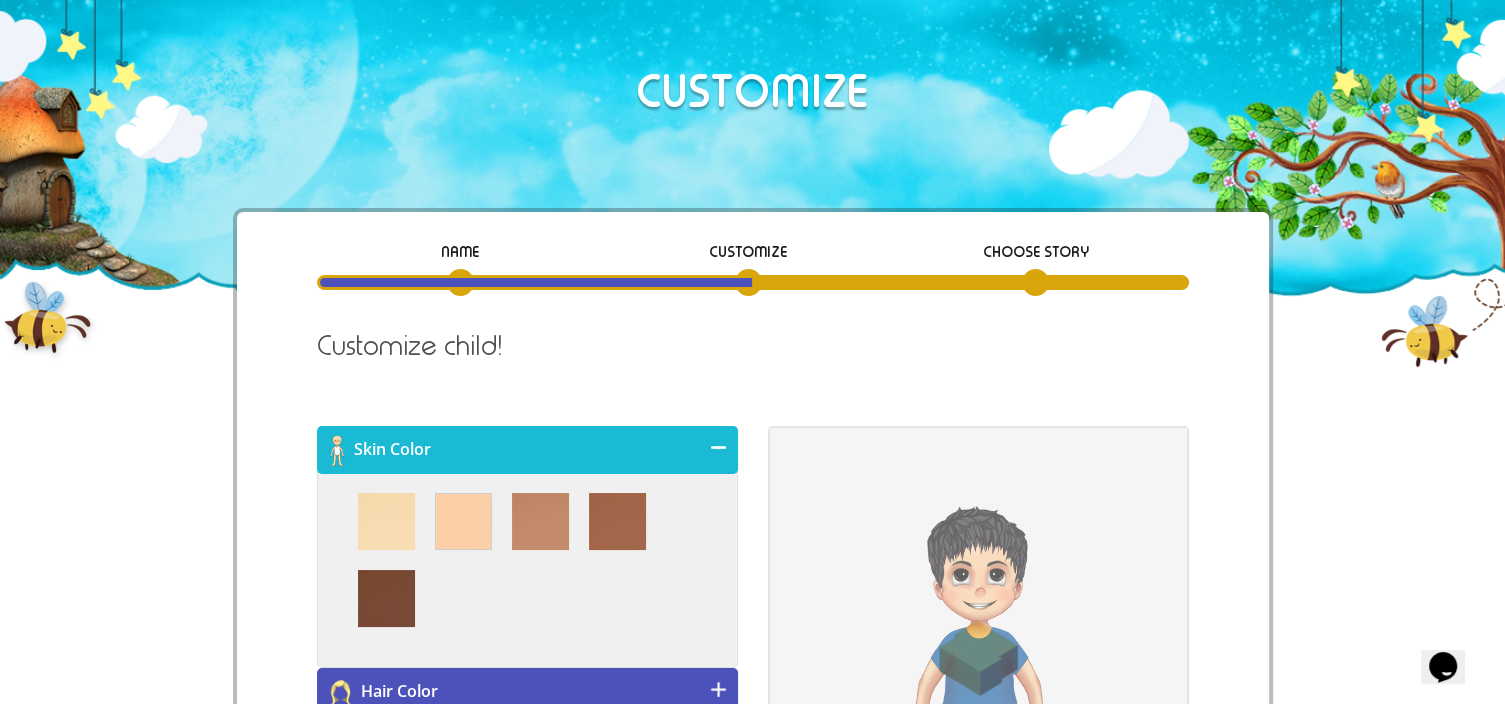 click on "Hair Color" at bounding box center (527, 692) 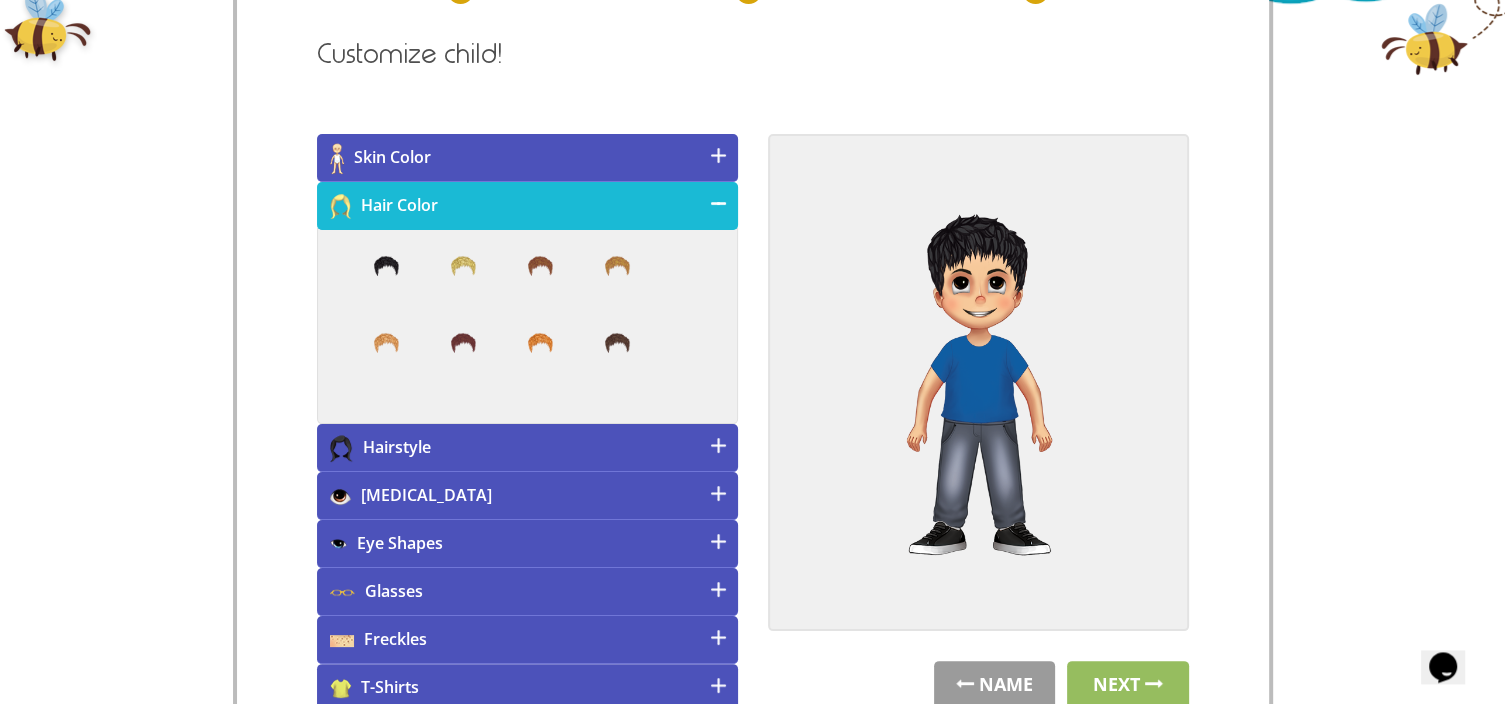scroll, scrollTop: 320, scrollLeft: 0, axis: vertical 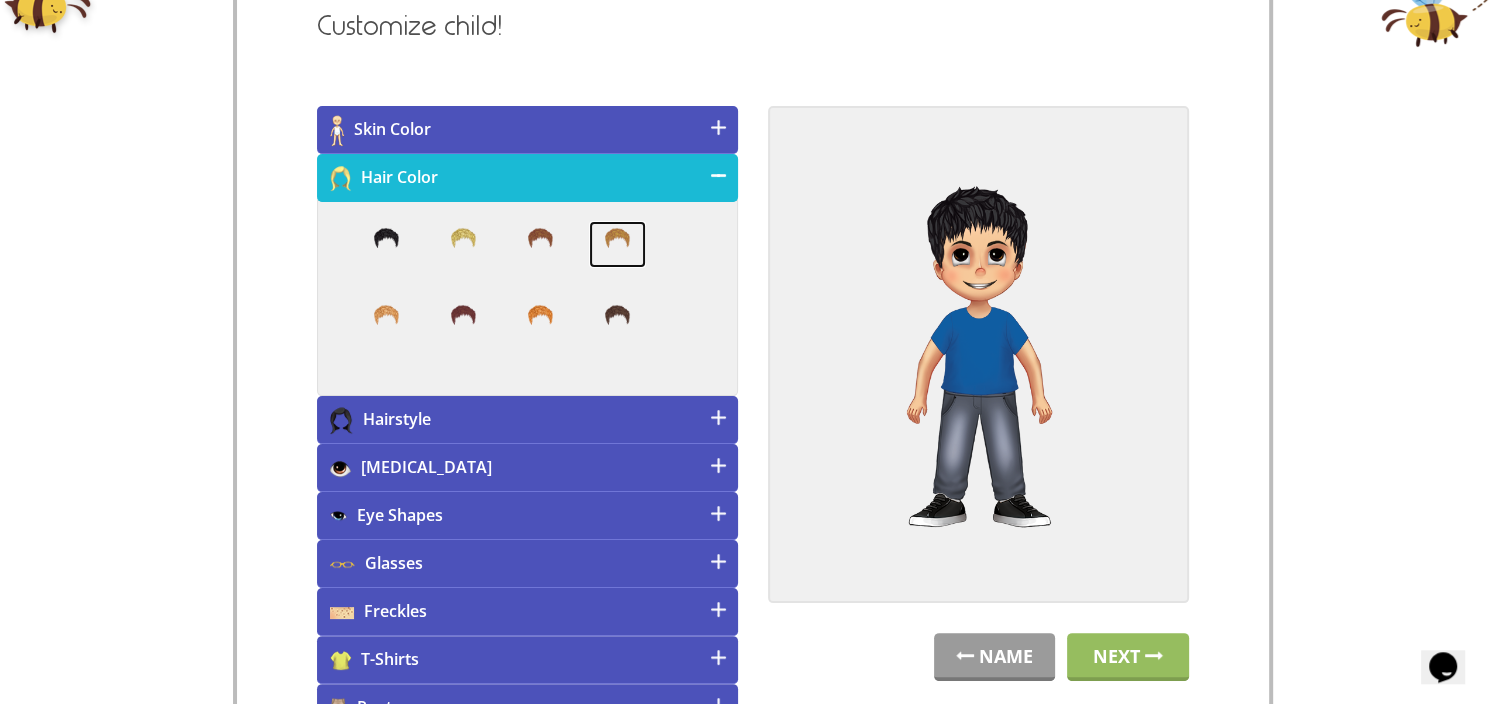 click at bounding box center [617, 245] 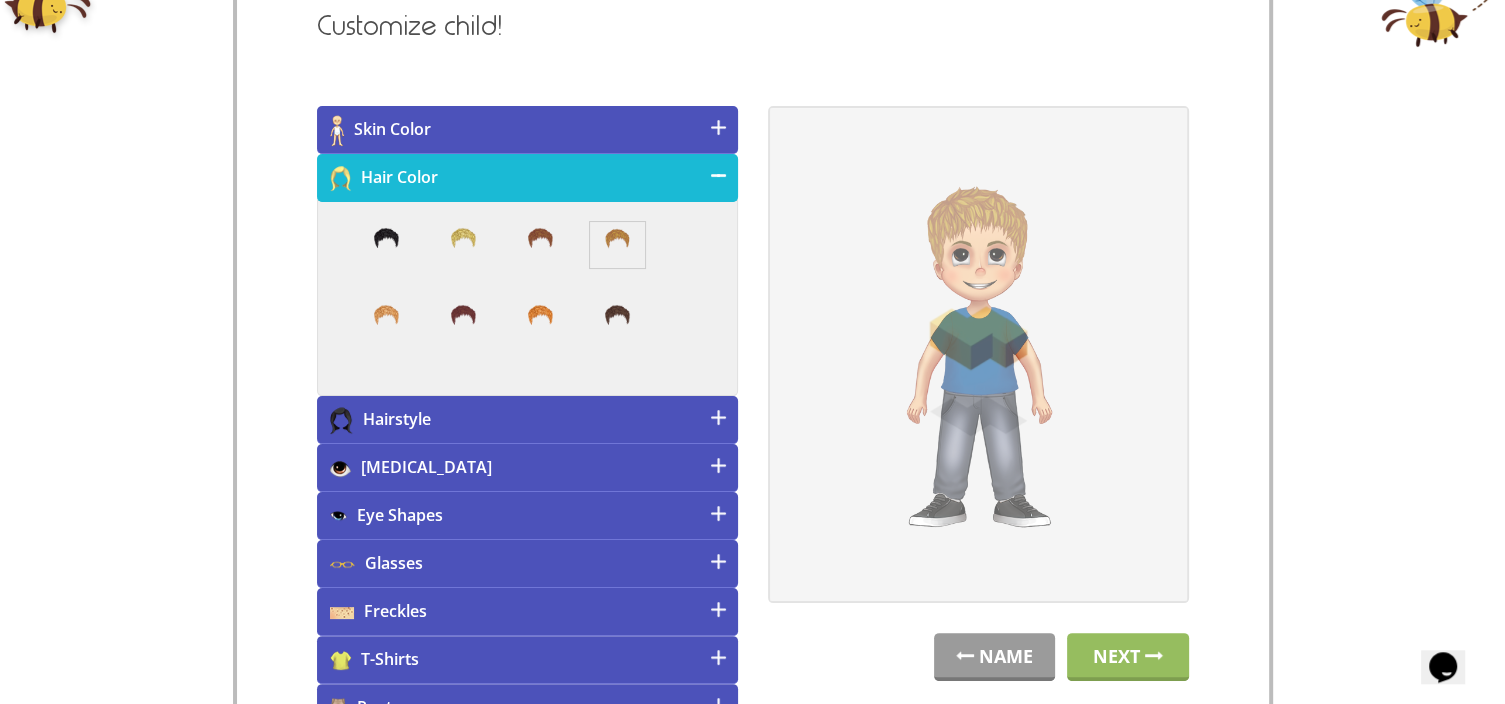 click on "Hairstyle" at bounding box center (527, 420) 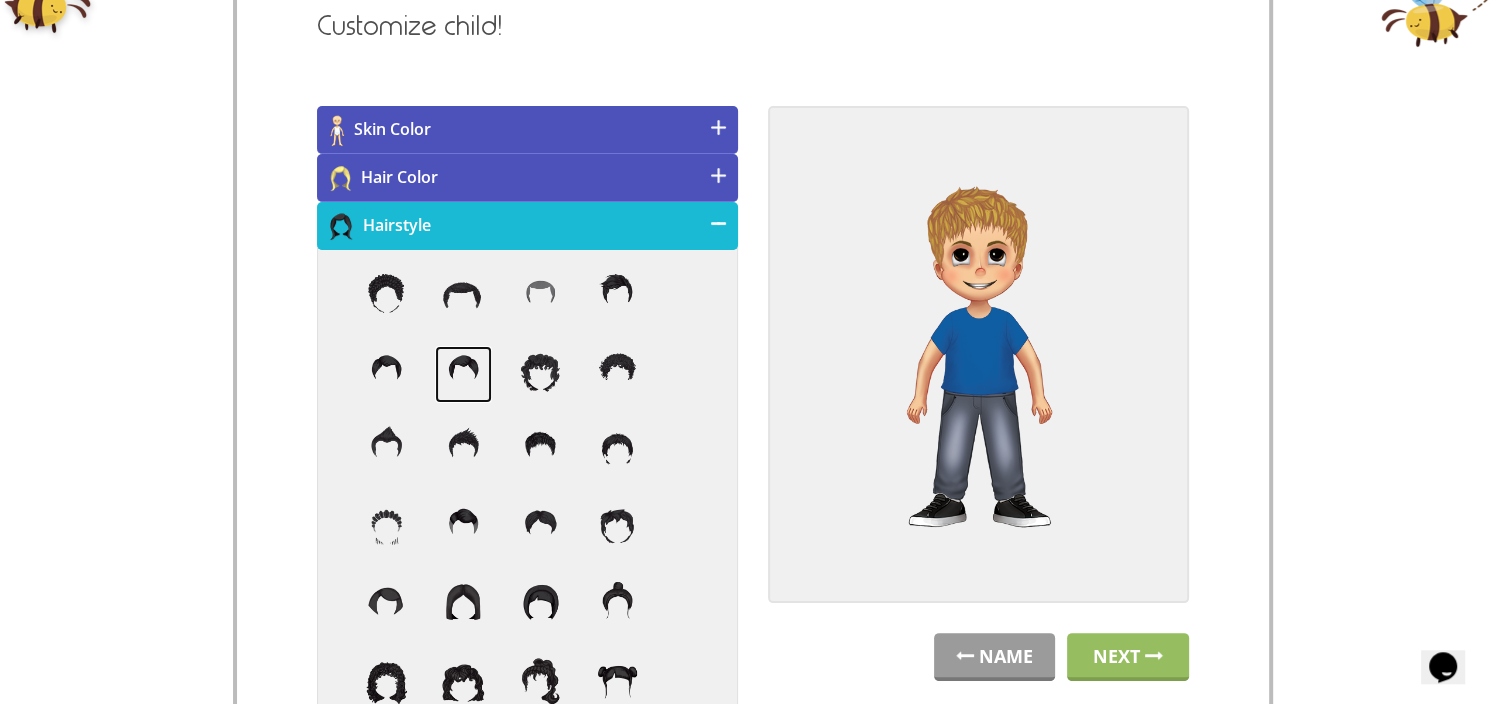 click at bounding box center (463, 374) 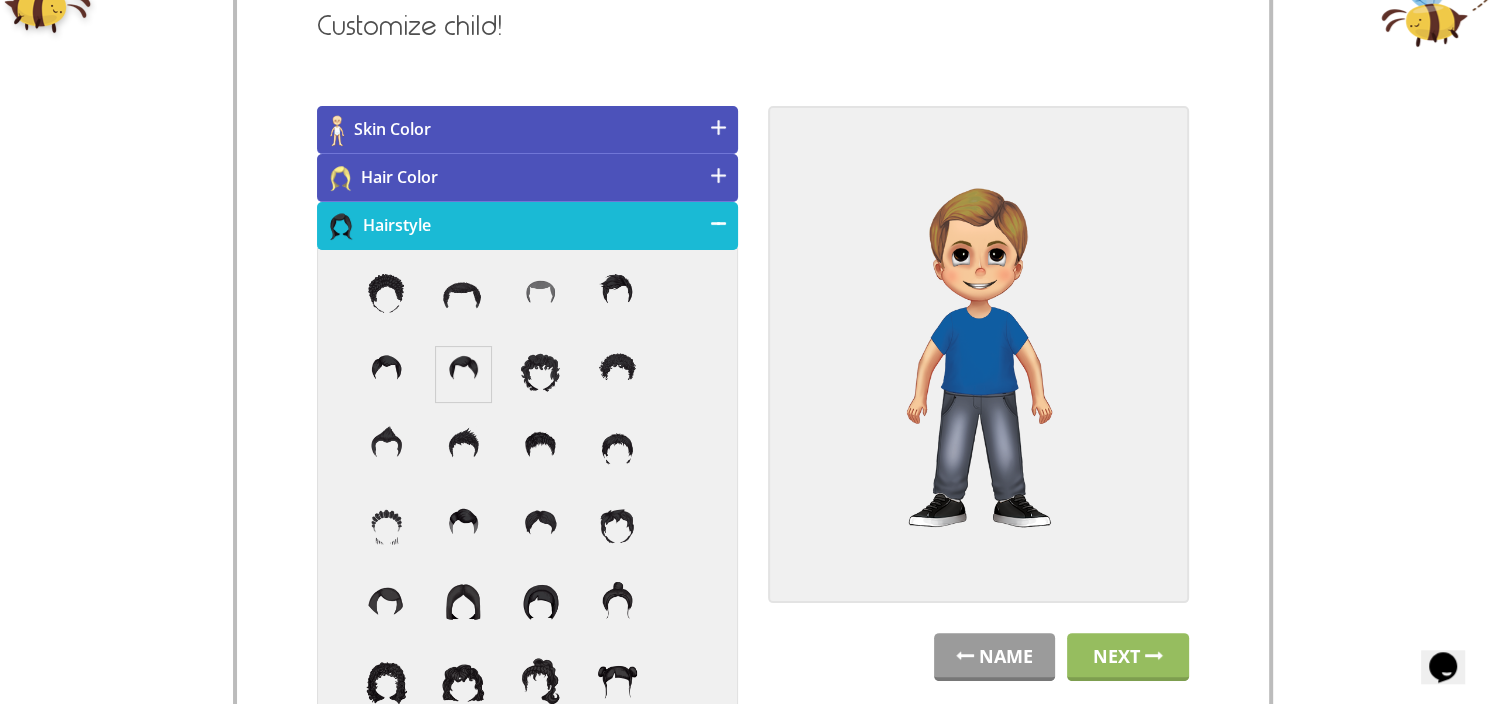 click on "Hairstyle" at bounding box center [527, 226] 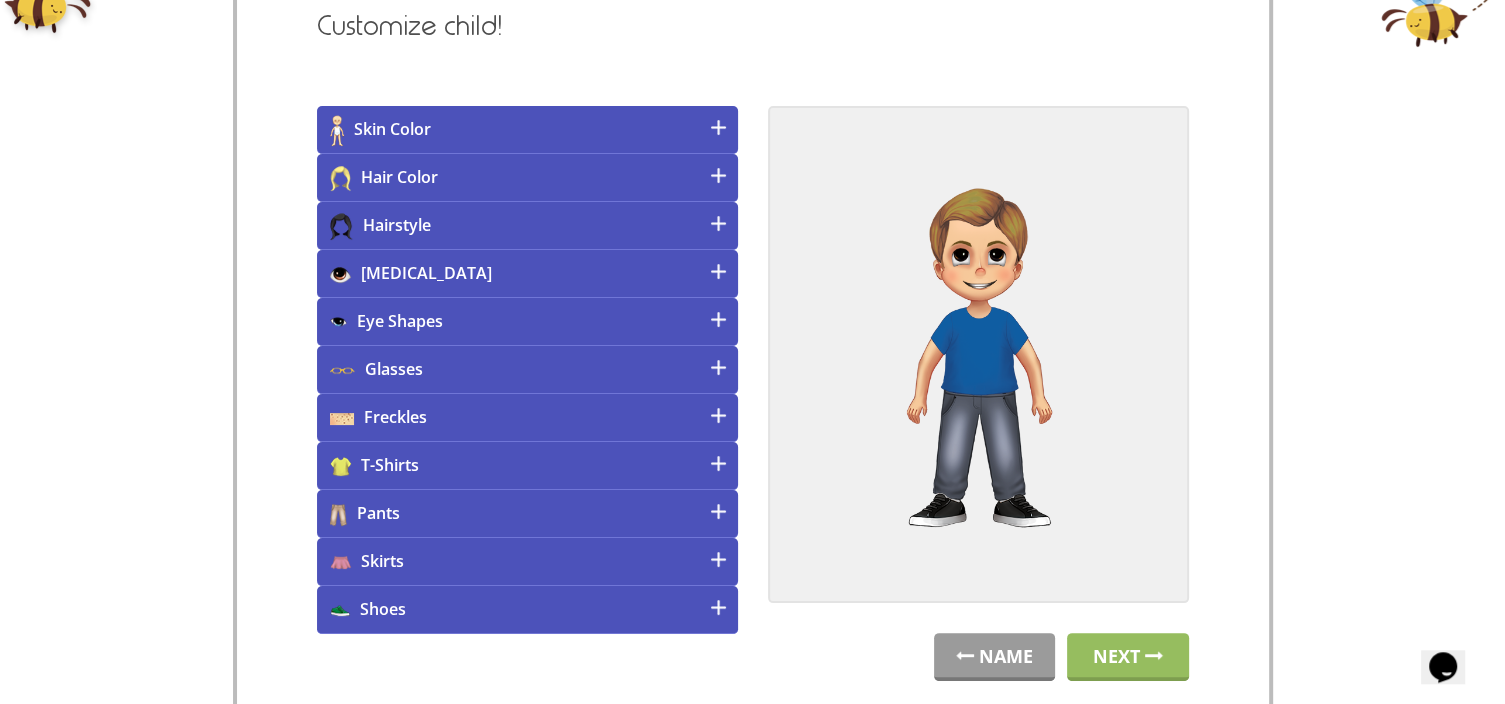 click on "[MEDICAL_DATA]" at bounding box center (527, 274) 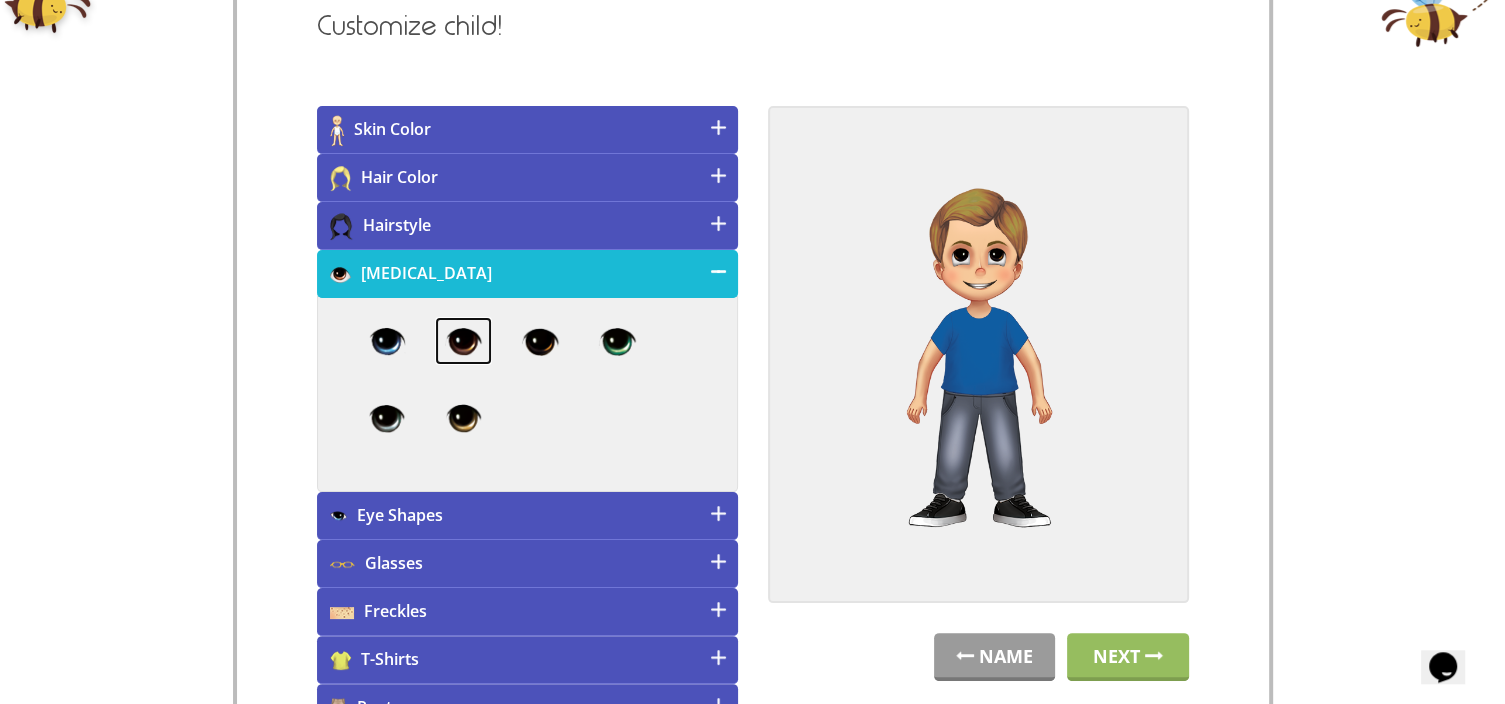 click at bounding box center (463, 341) 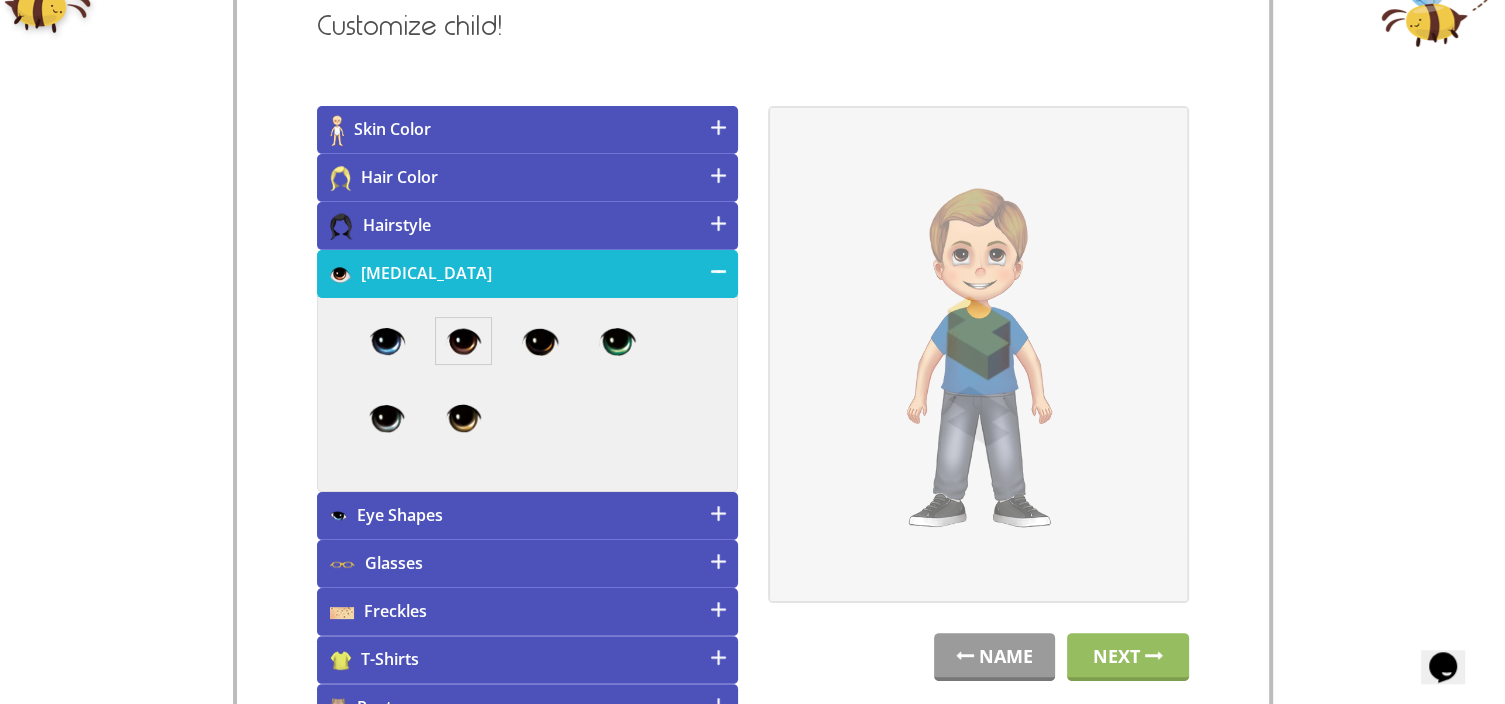 click on "Eye Shapes" at bounding box center [527, 516] 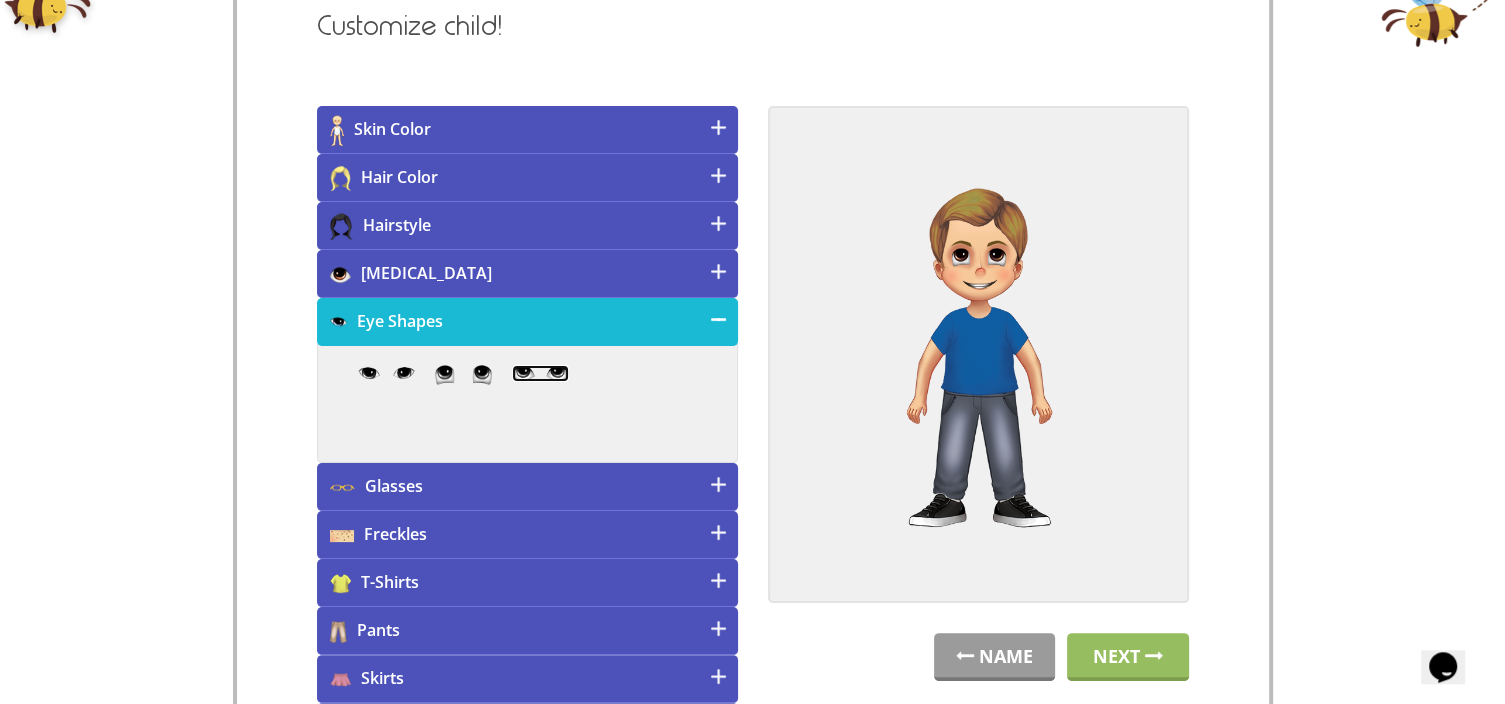 click at bounding box center [540, 374] 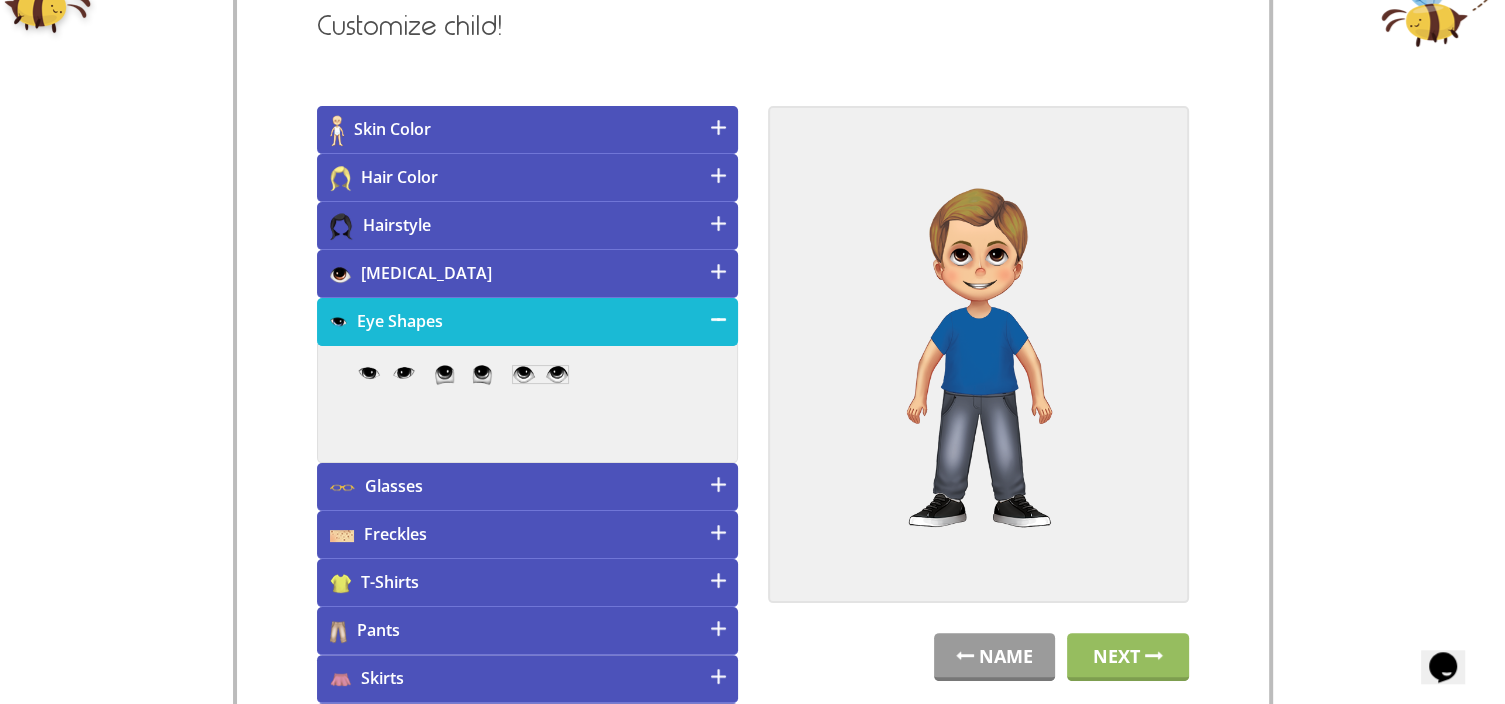 click on "Pants" at bounding box center (527, 631) 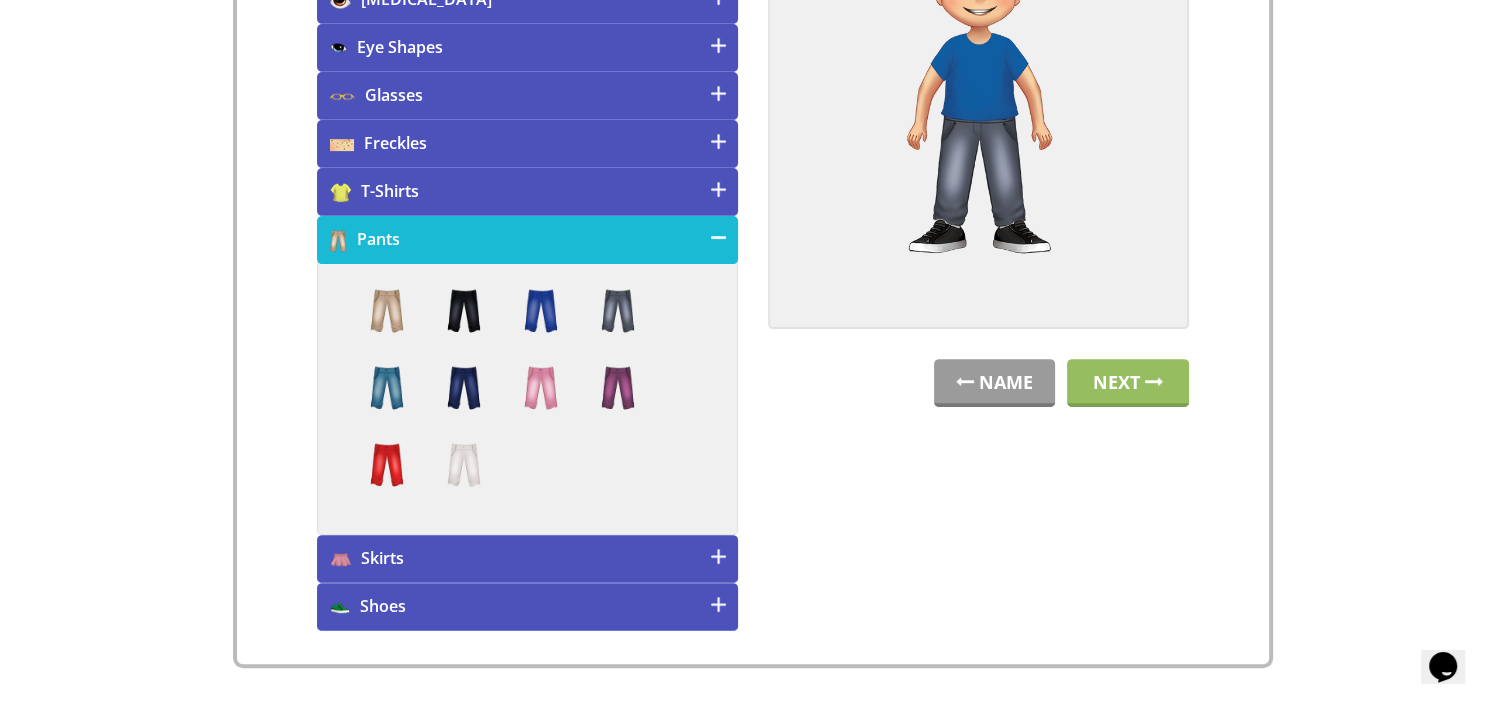 scroll, scrollTop: 592, scrollLeft: 0, axis: vertical 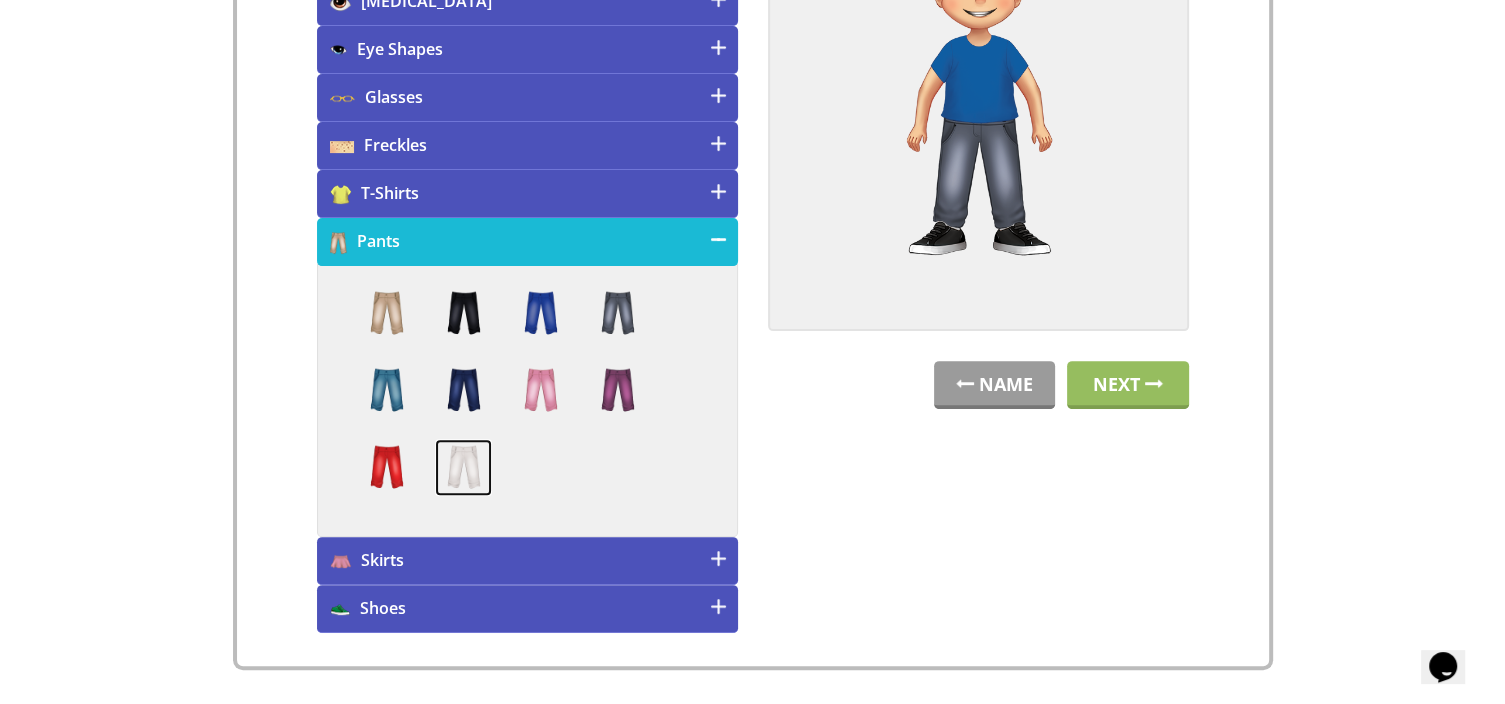 click at bounding box center [463, 467] 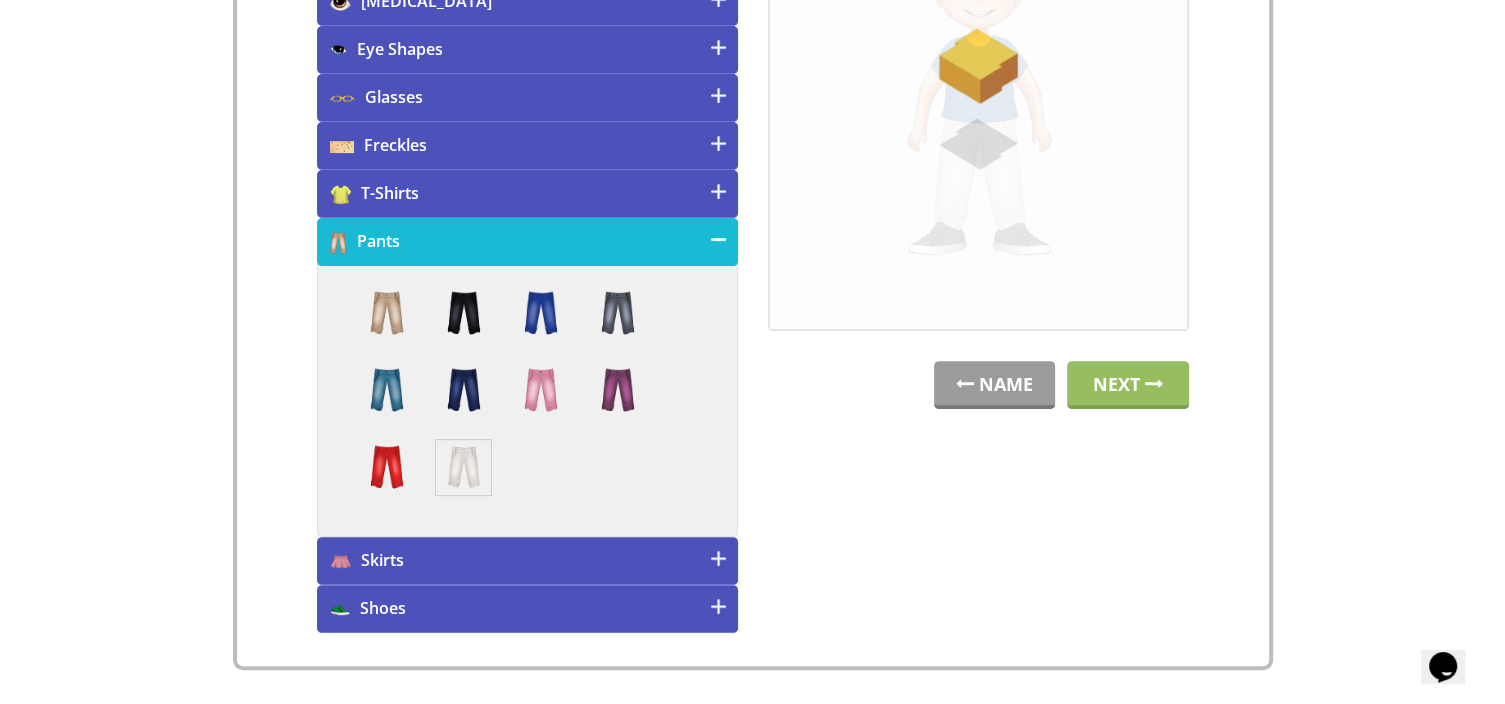 click on "Shoes" at bounding box center [527, 609] 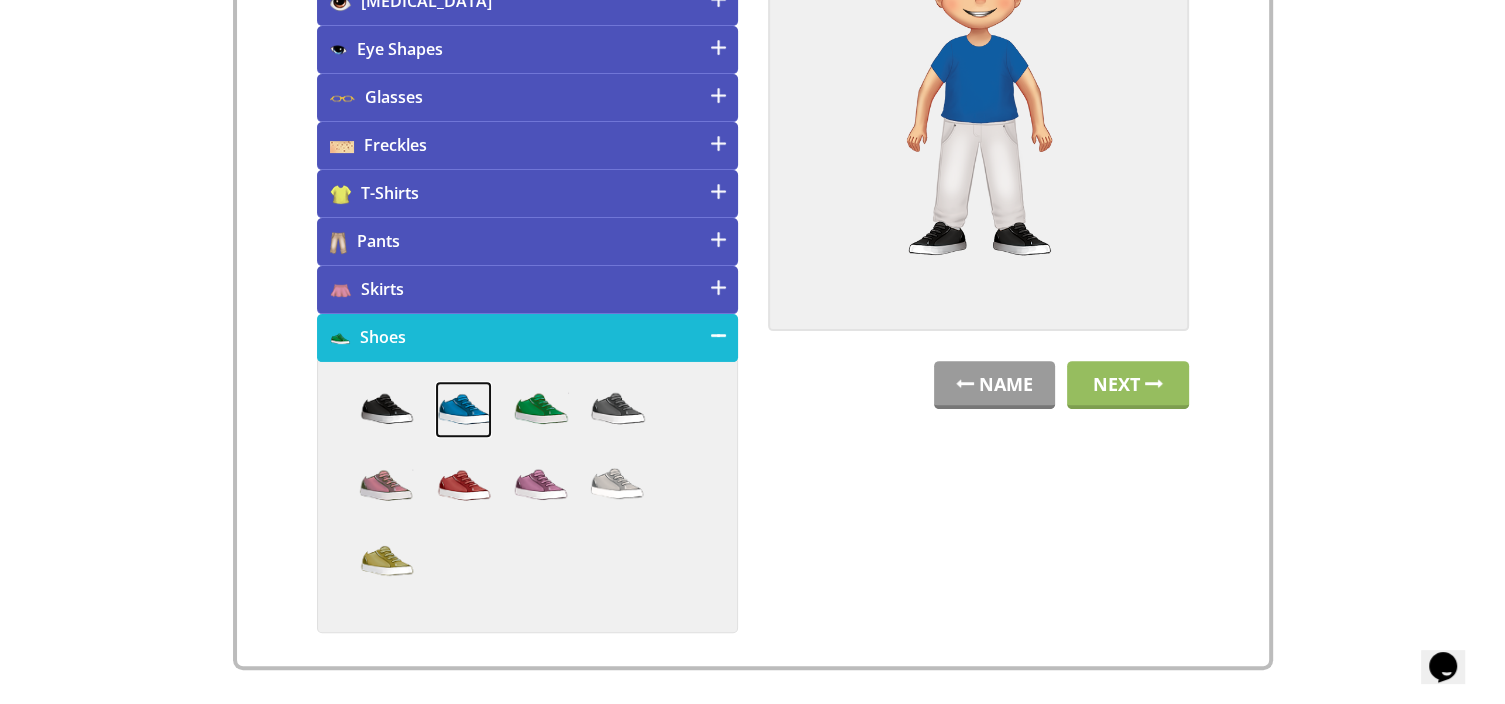 click at bounding box center [463, 409] 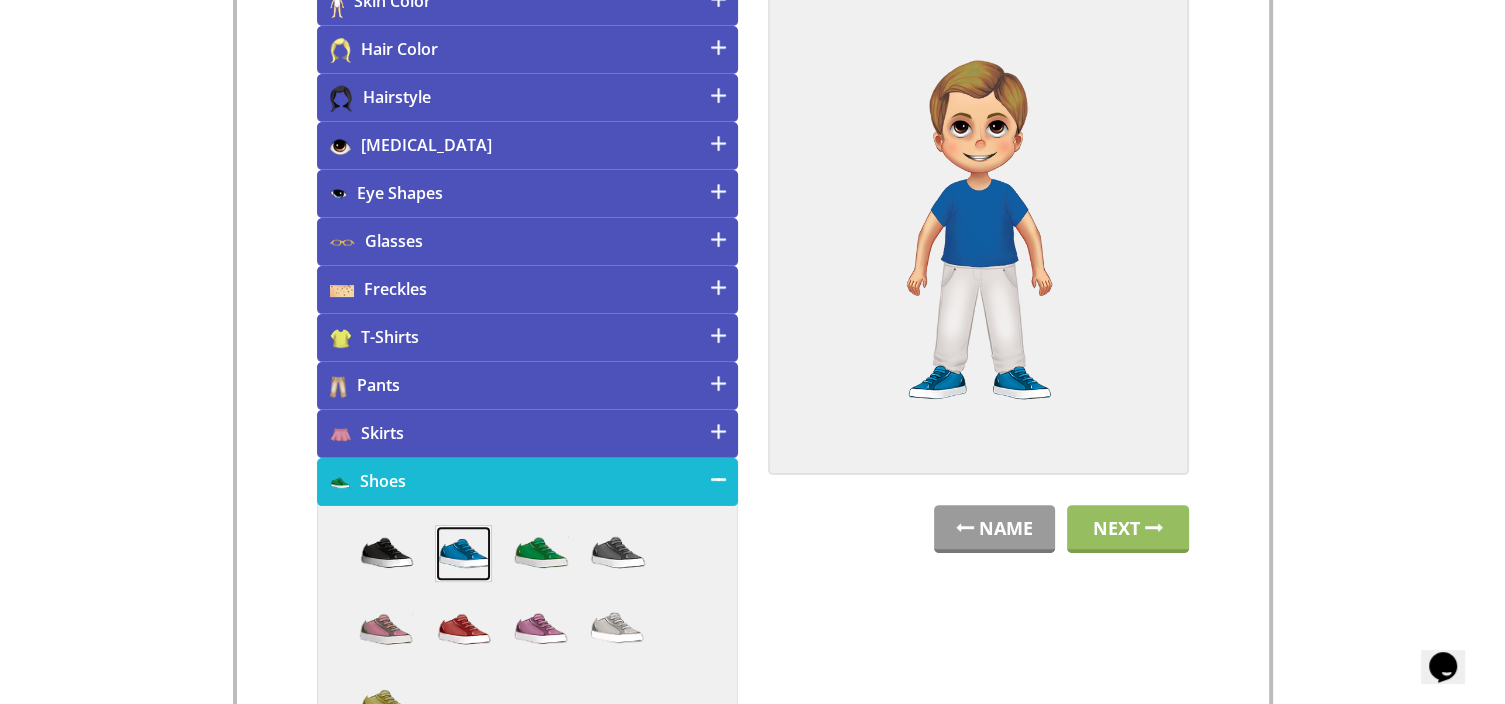 scroll, scrollTop: 438, scrollLeft: 0, axis: vertical 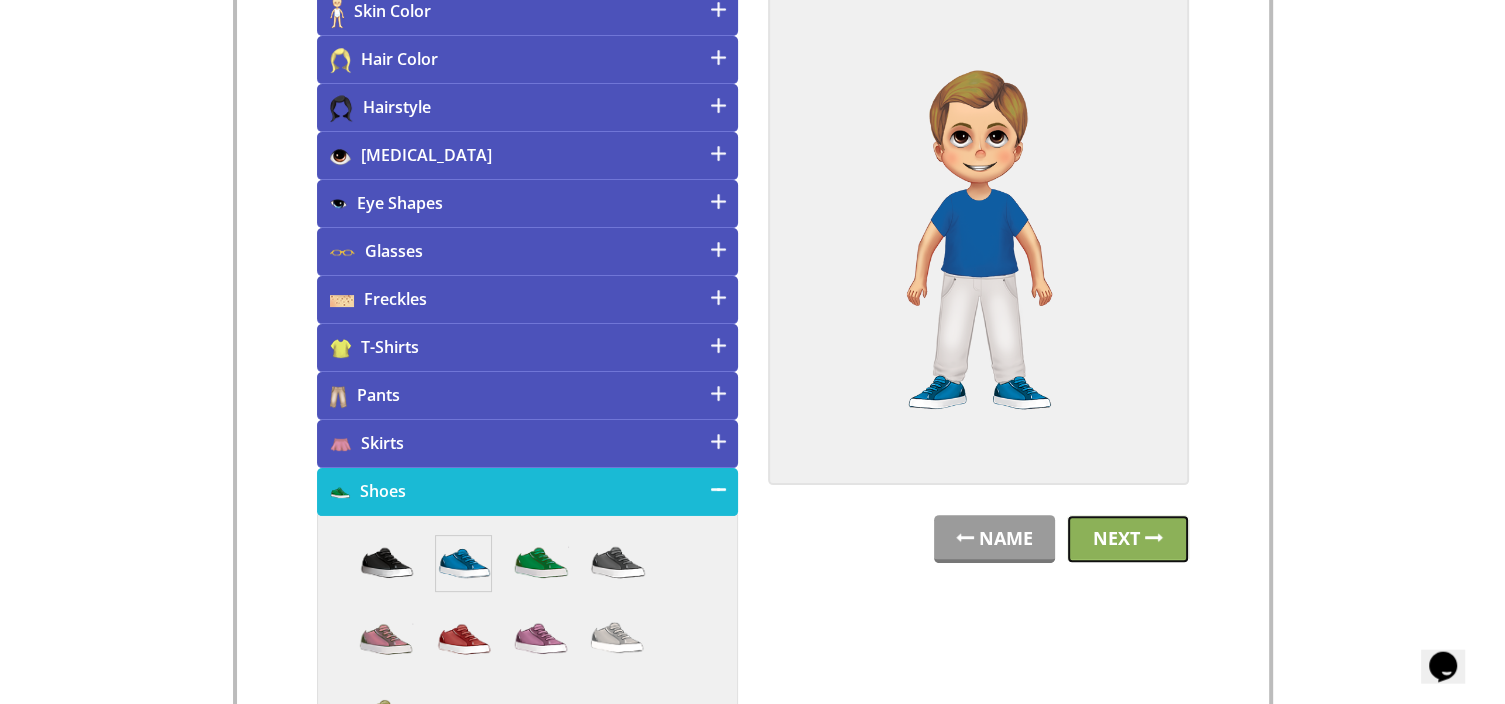click on "Next" at bounding box center [1128, 539] 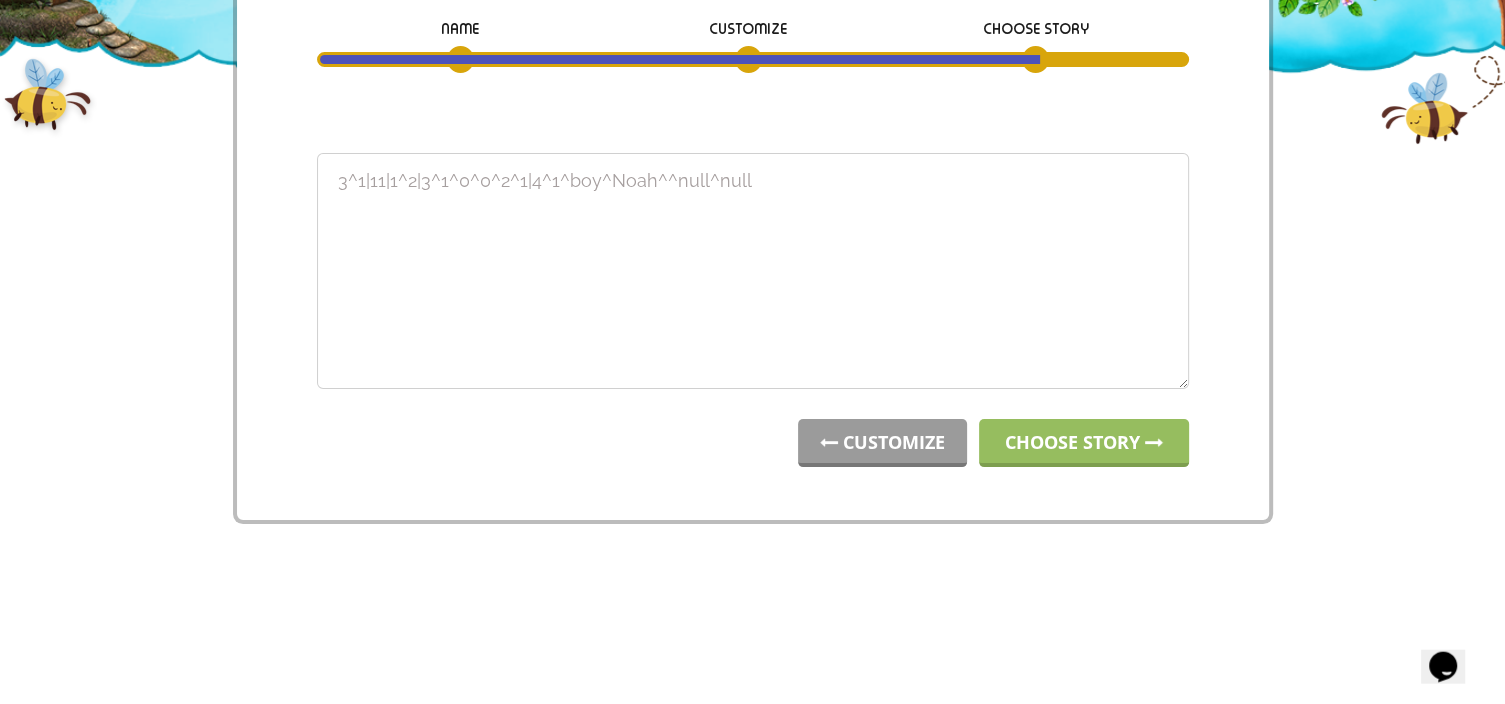 scroll, scrollTop: 0, scrollLeft: 0, axis: both 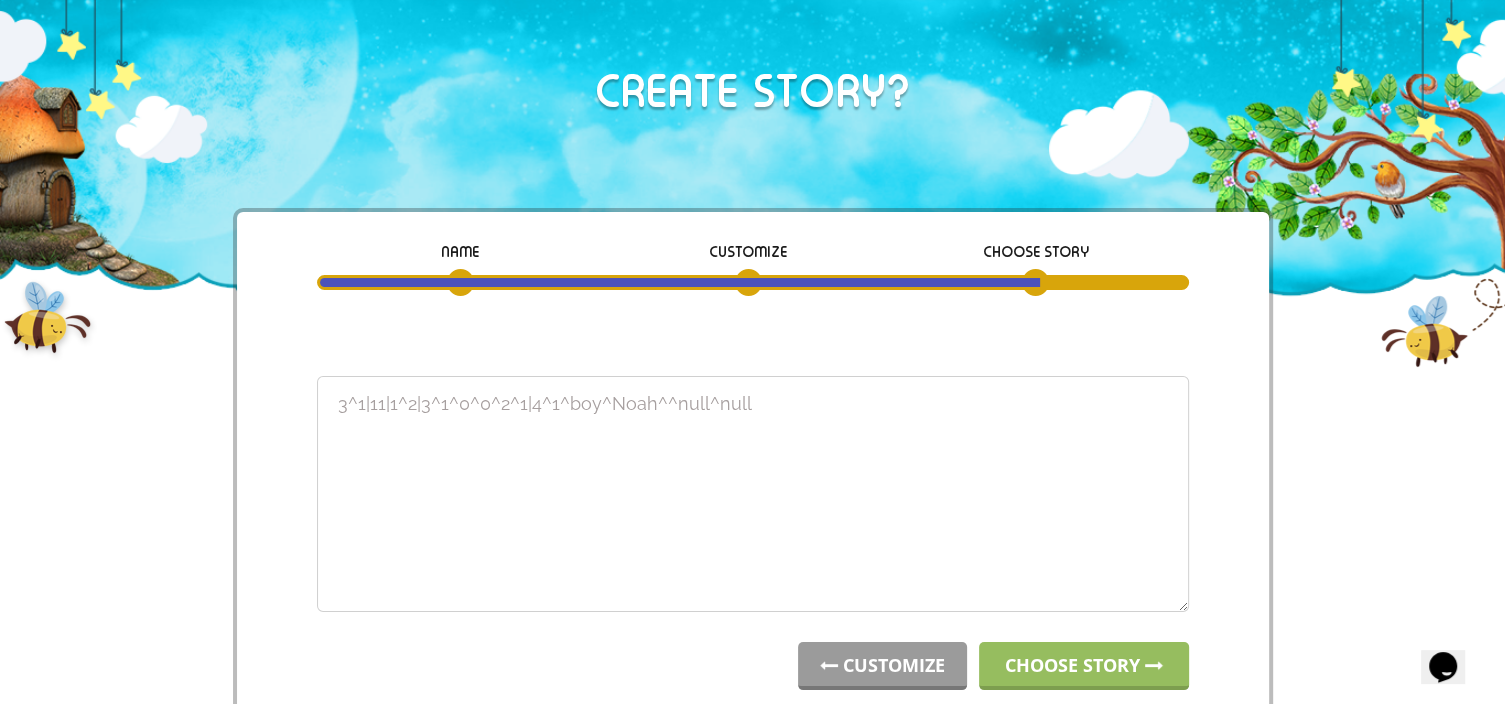drag, startPoint x: 791, startPoint y: 405, endPoint x: 146, endPoint y: 443, distance: 646.1184 